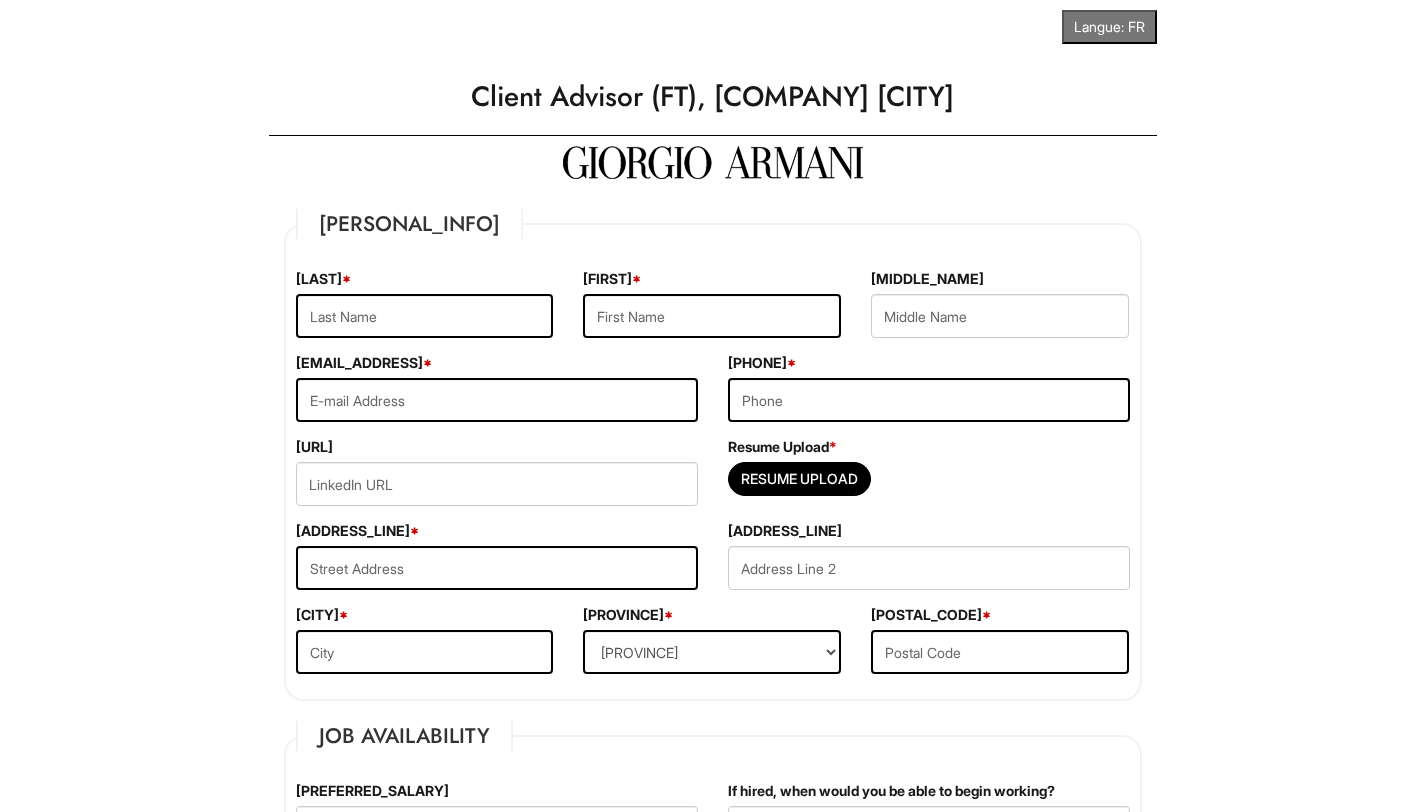 scroll, scrollTop: 0, scrollLeft: 0, axis: both 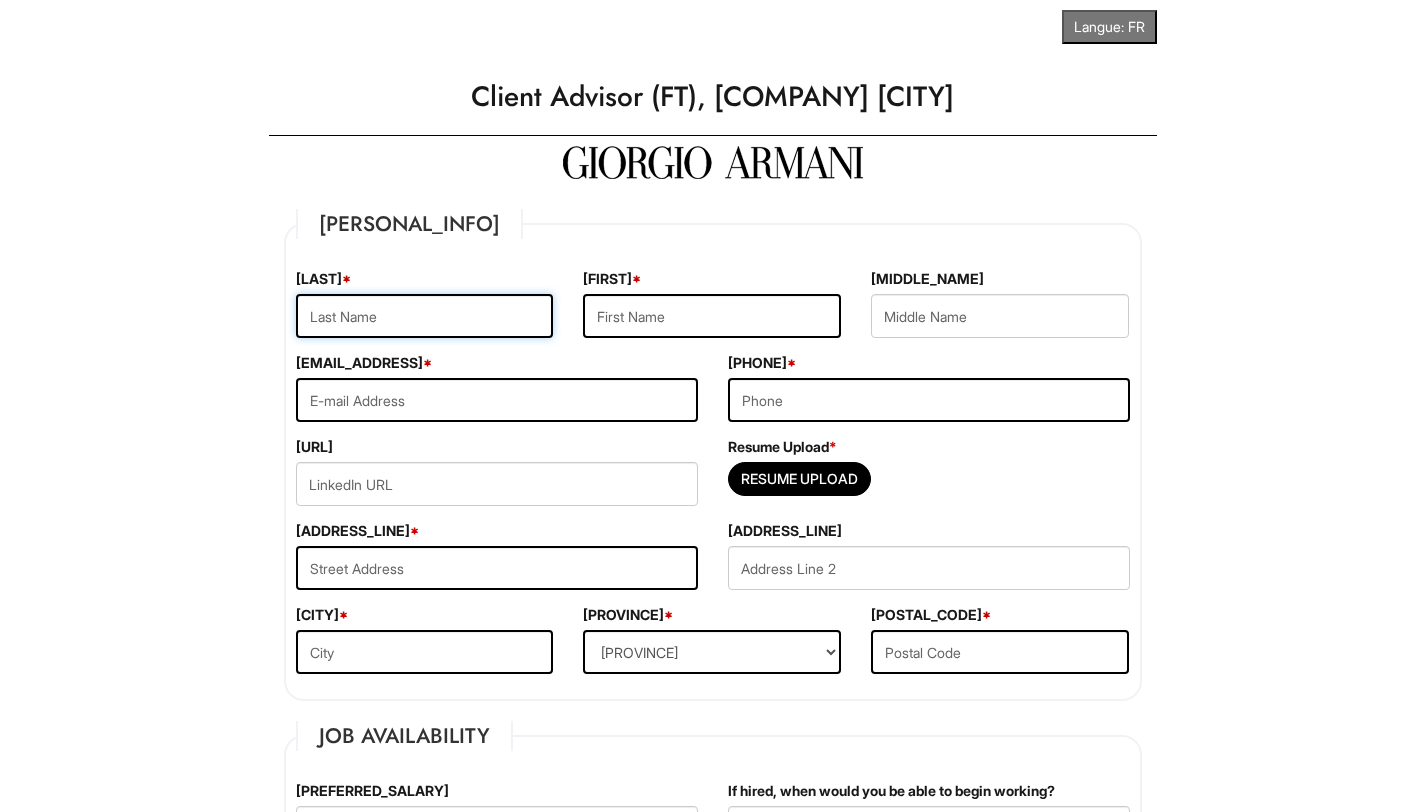 click at bounding box center (425, 316) 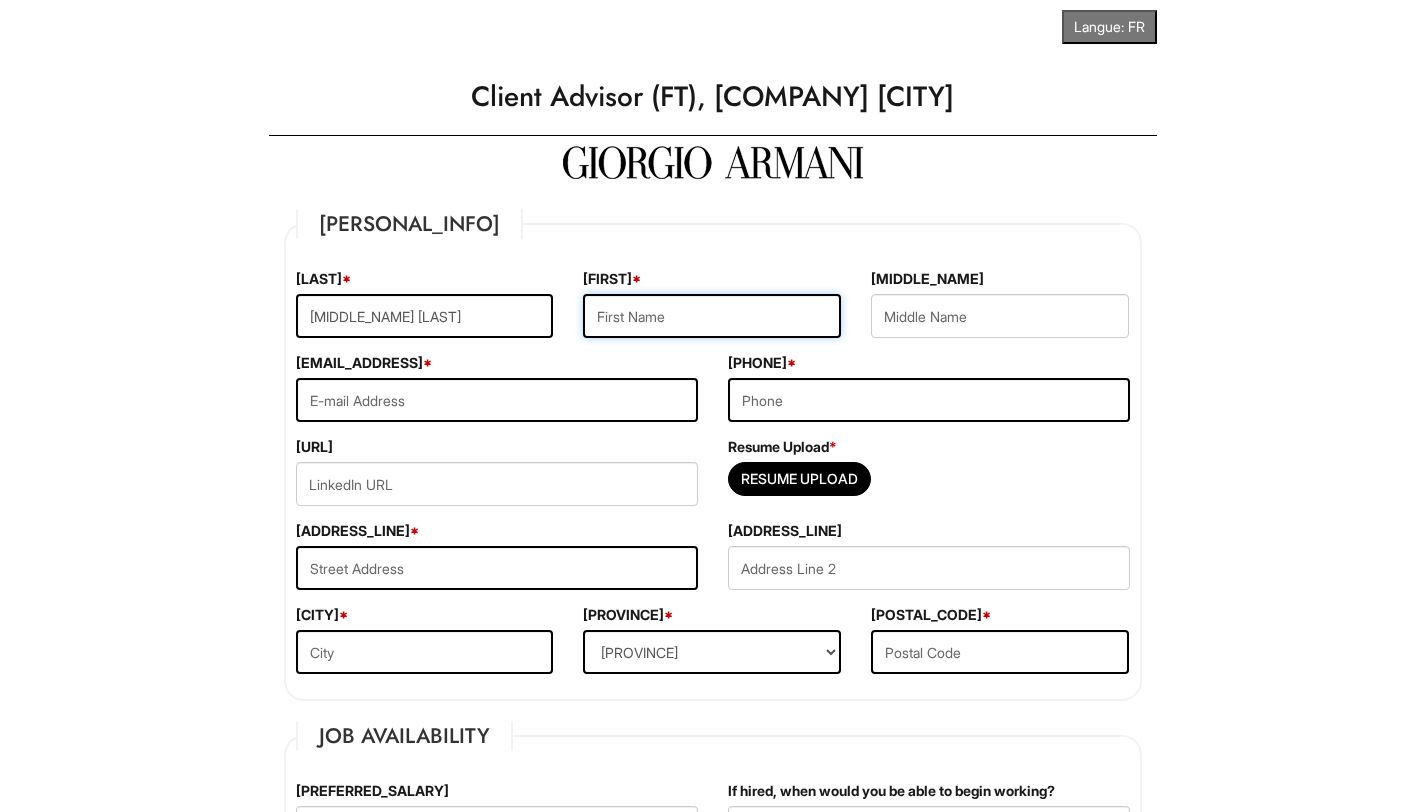 type on "[LAST]" 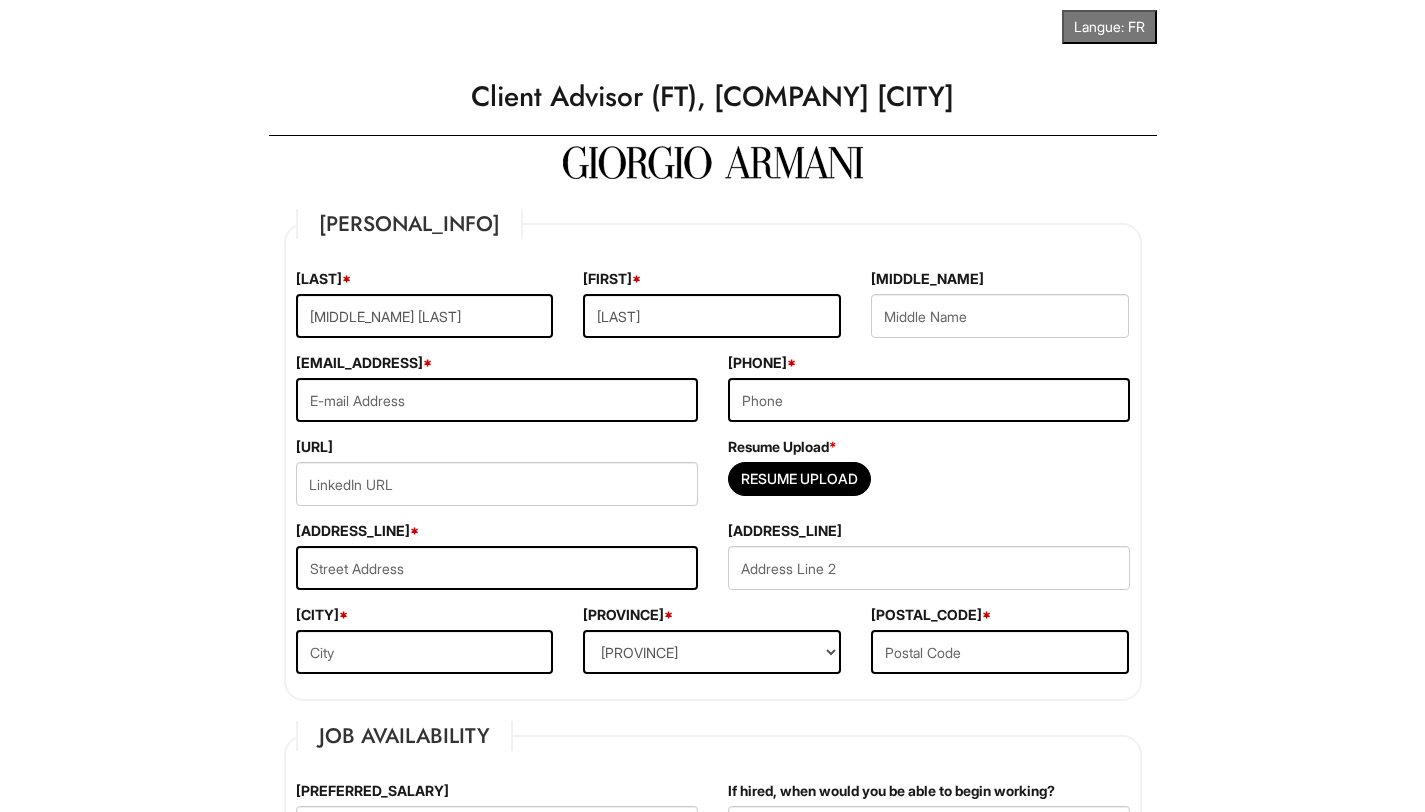type on "[NUMBER] [STREET]" 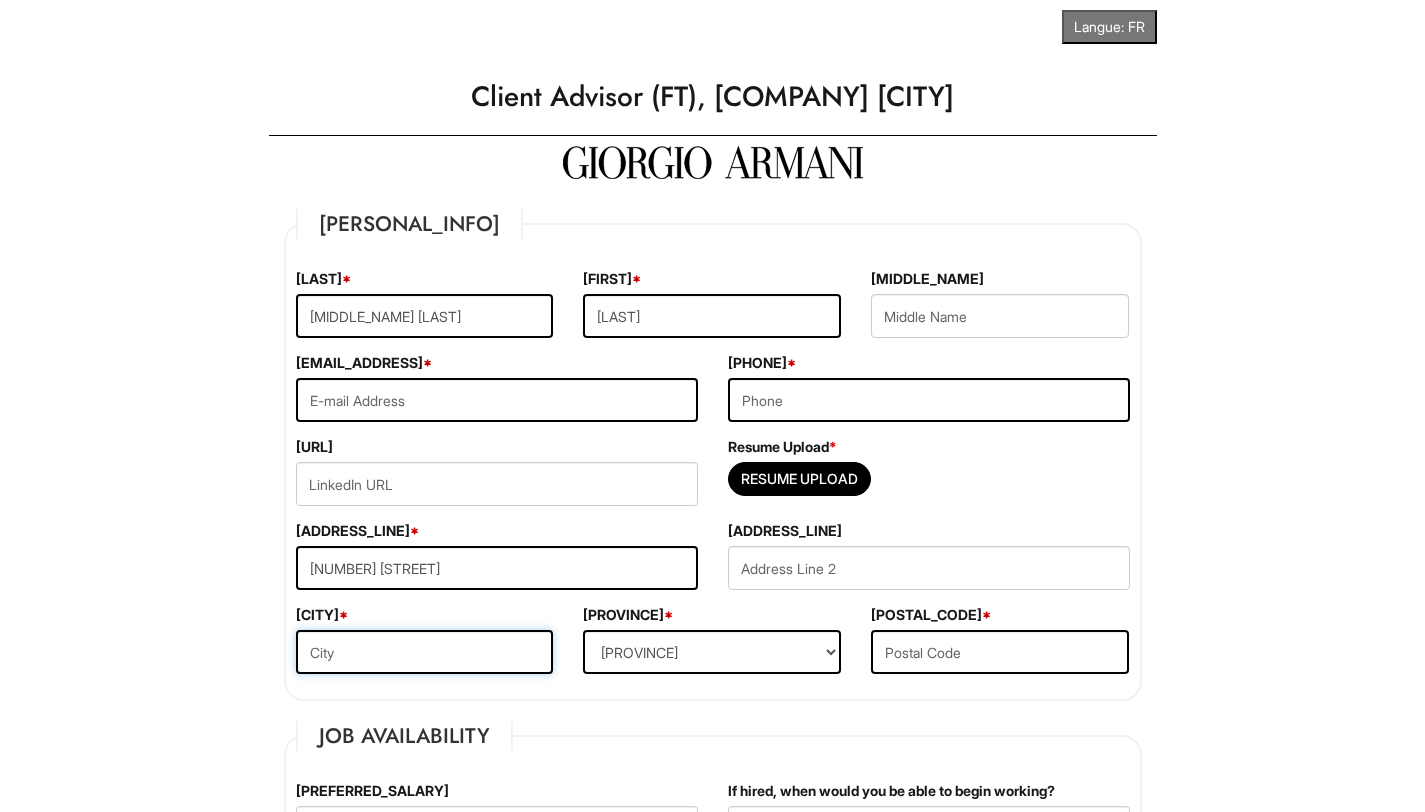 type on "[CITY]" 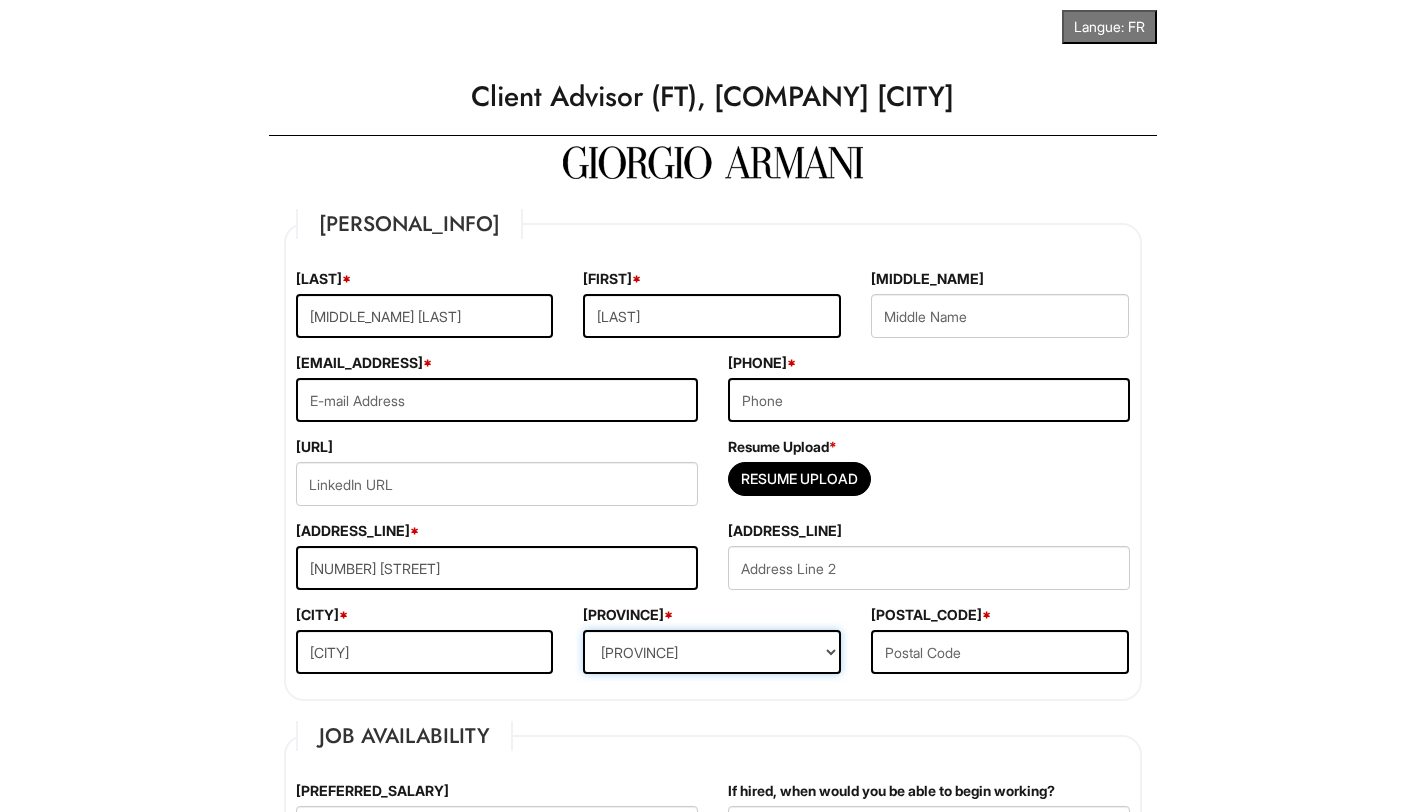 select on "[PROVINCE_ABBR]" 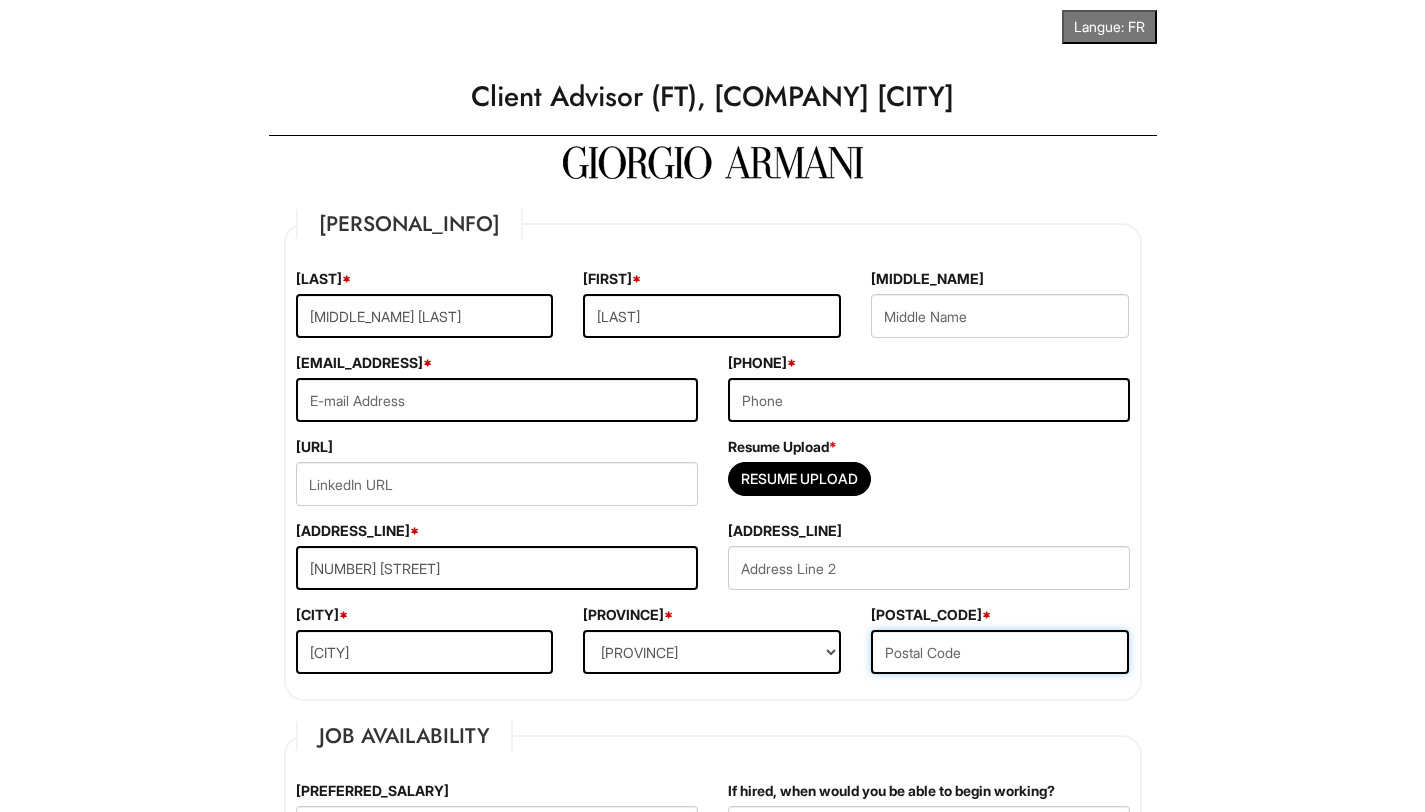 type on "[POSTAL_CODE]" 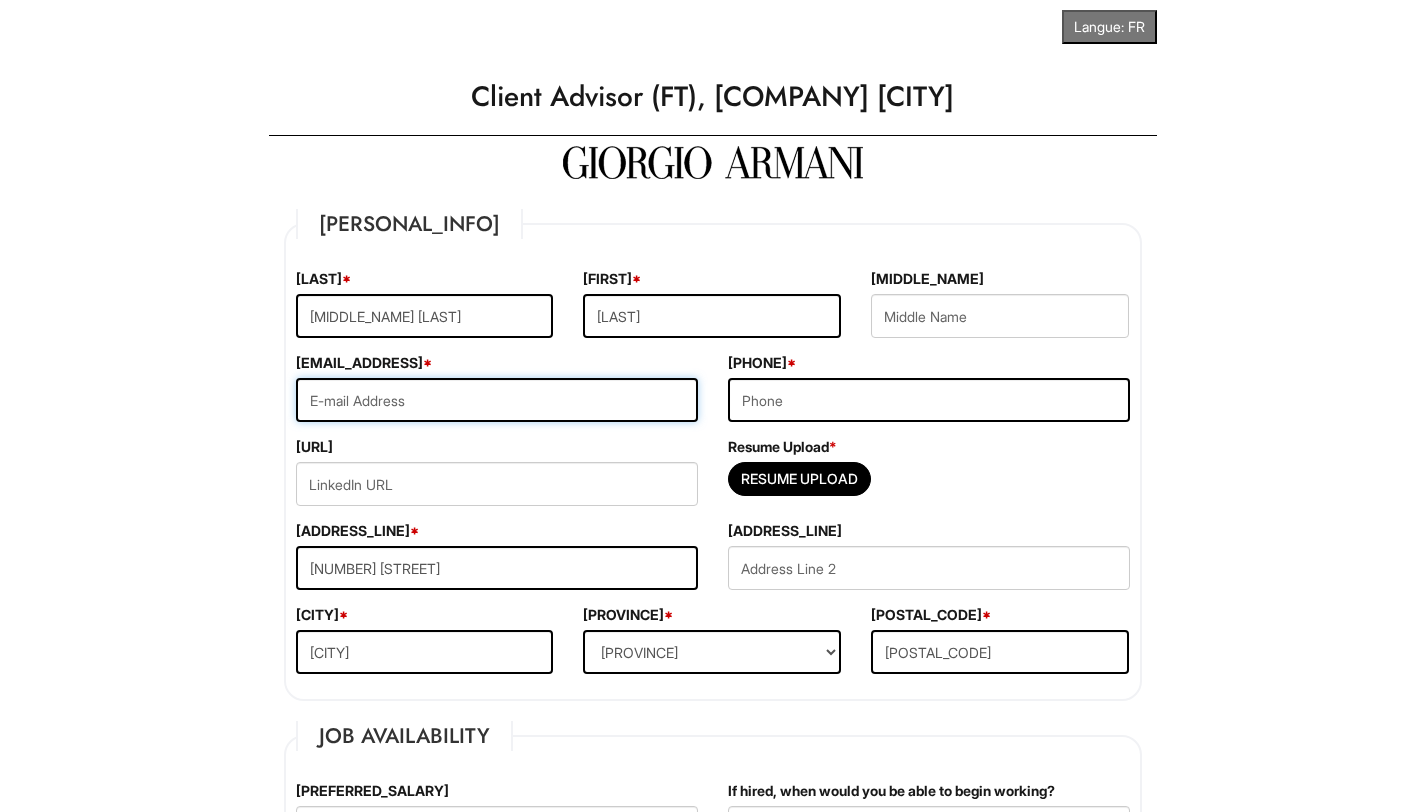 click at bounding box center (497, 400) 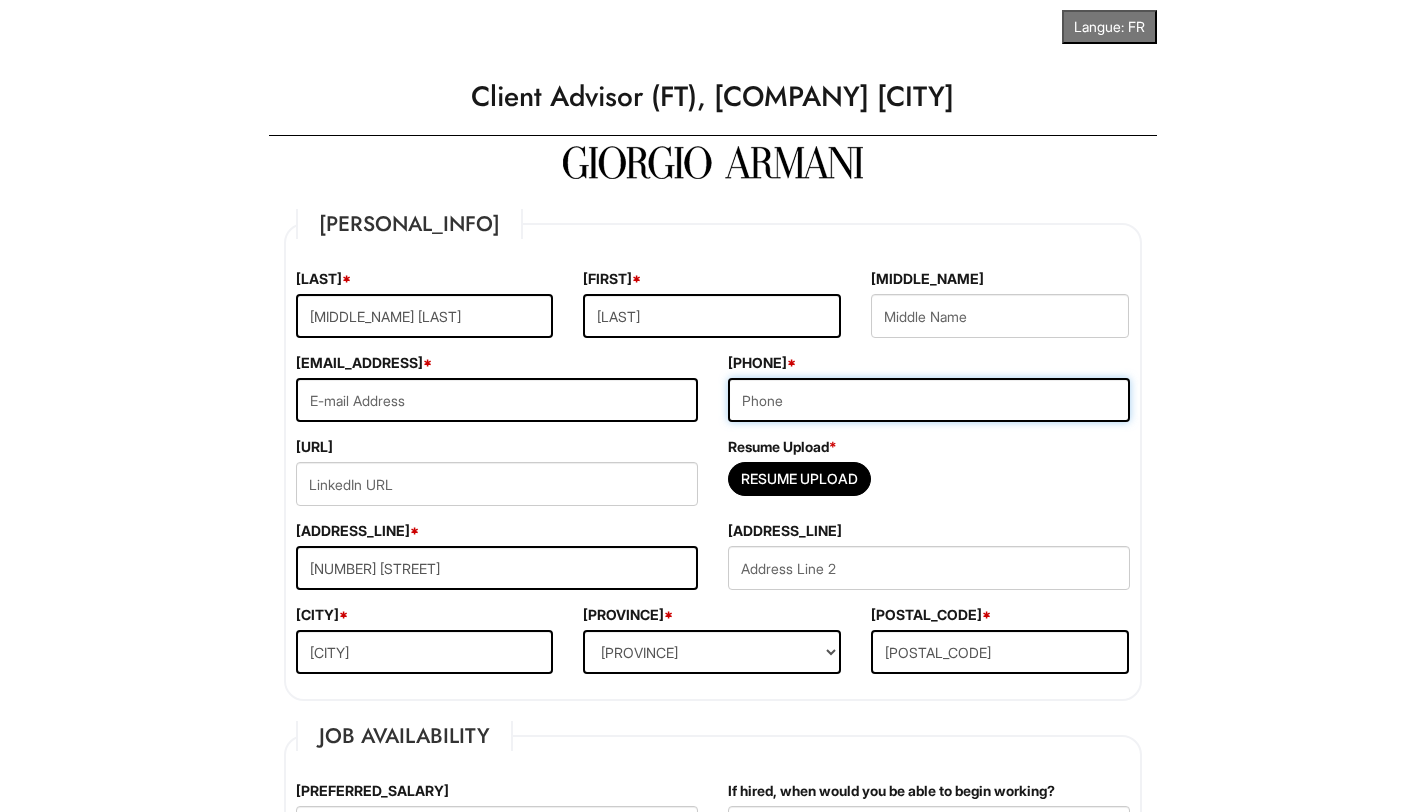 click at bounding box center [929, 400] 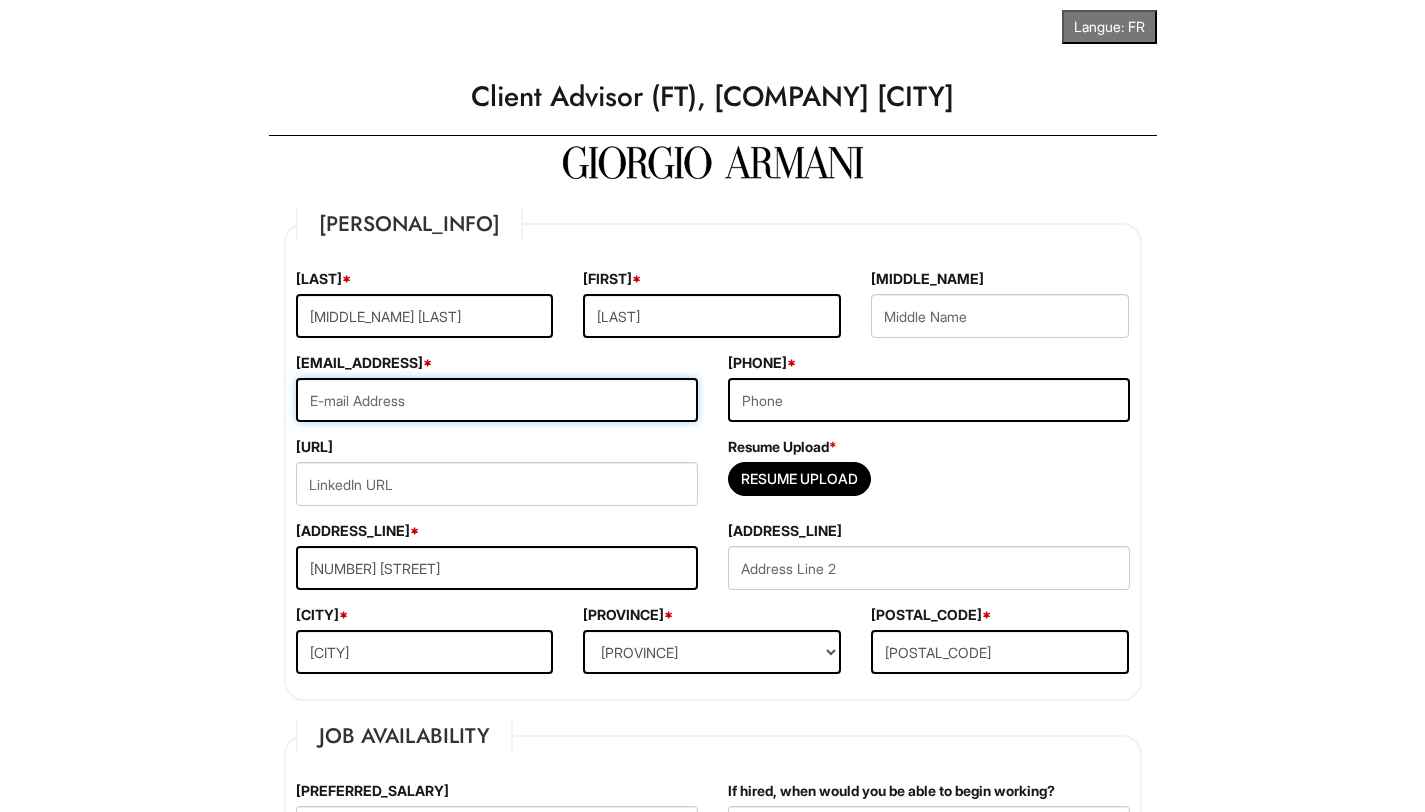 click at bounding box center (497, 400) 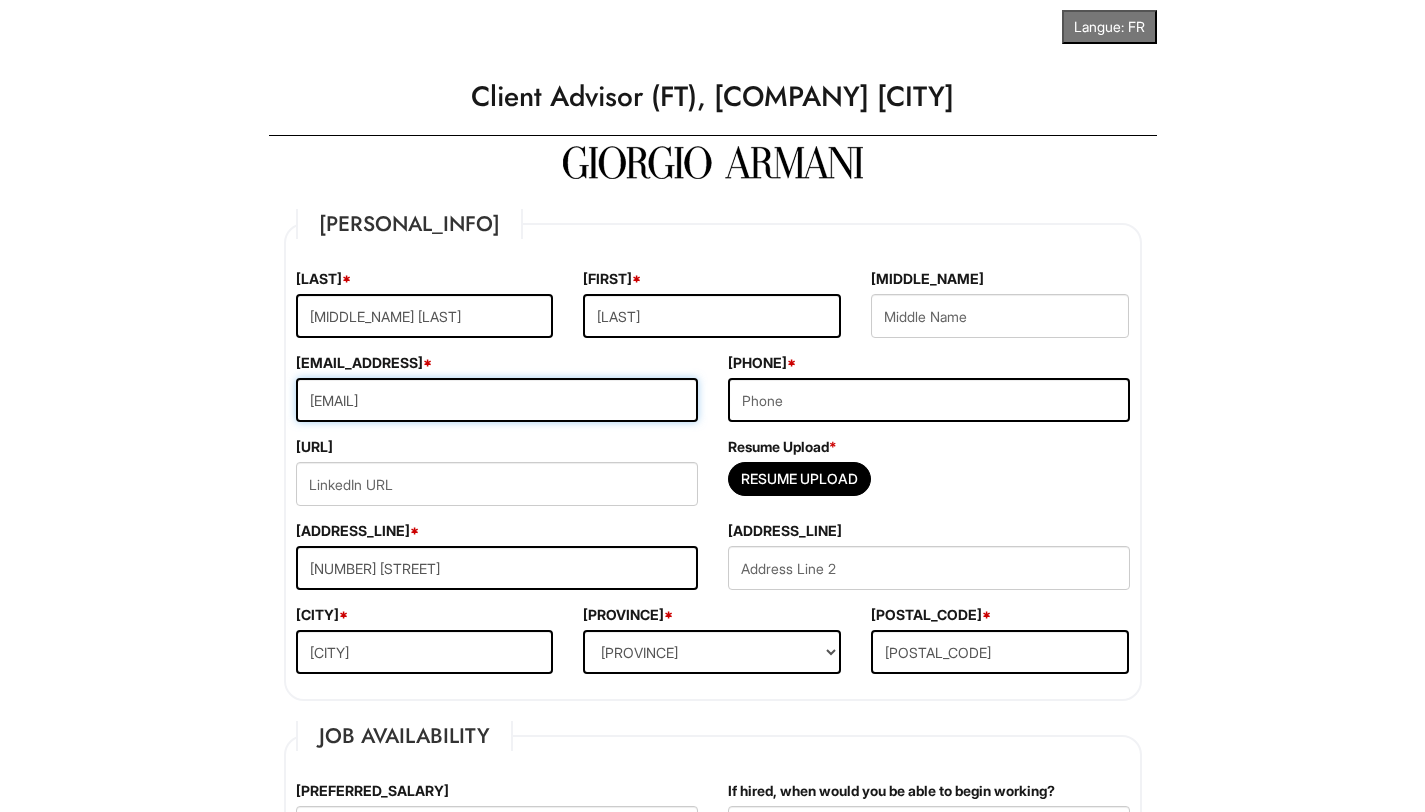 type on "[EMAIL]" 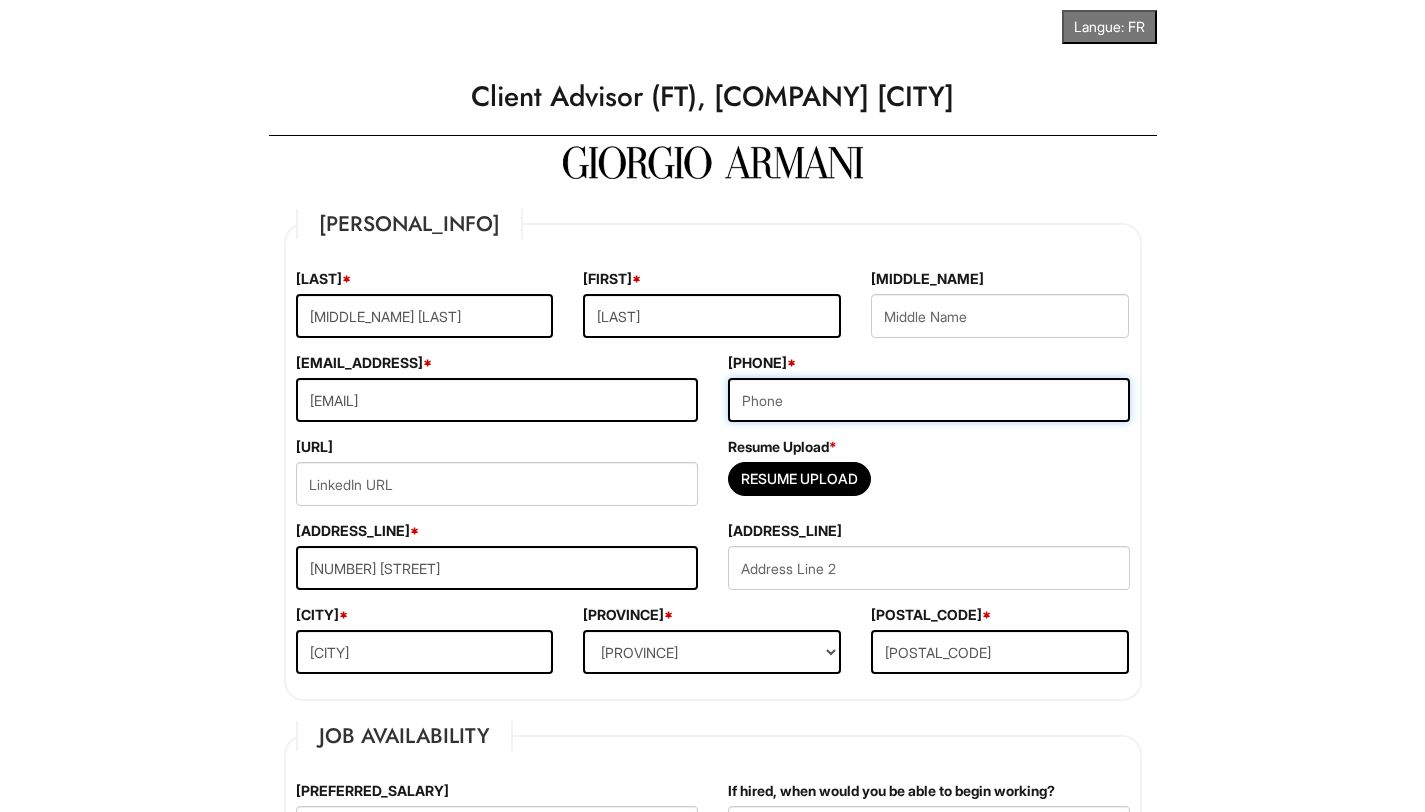 click at bounding box center [929, 400] 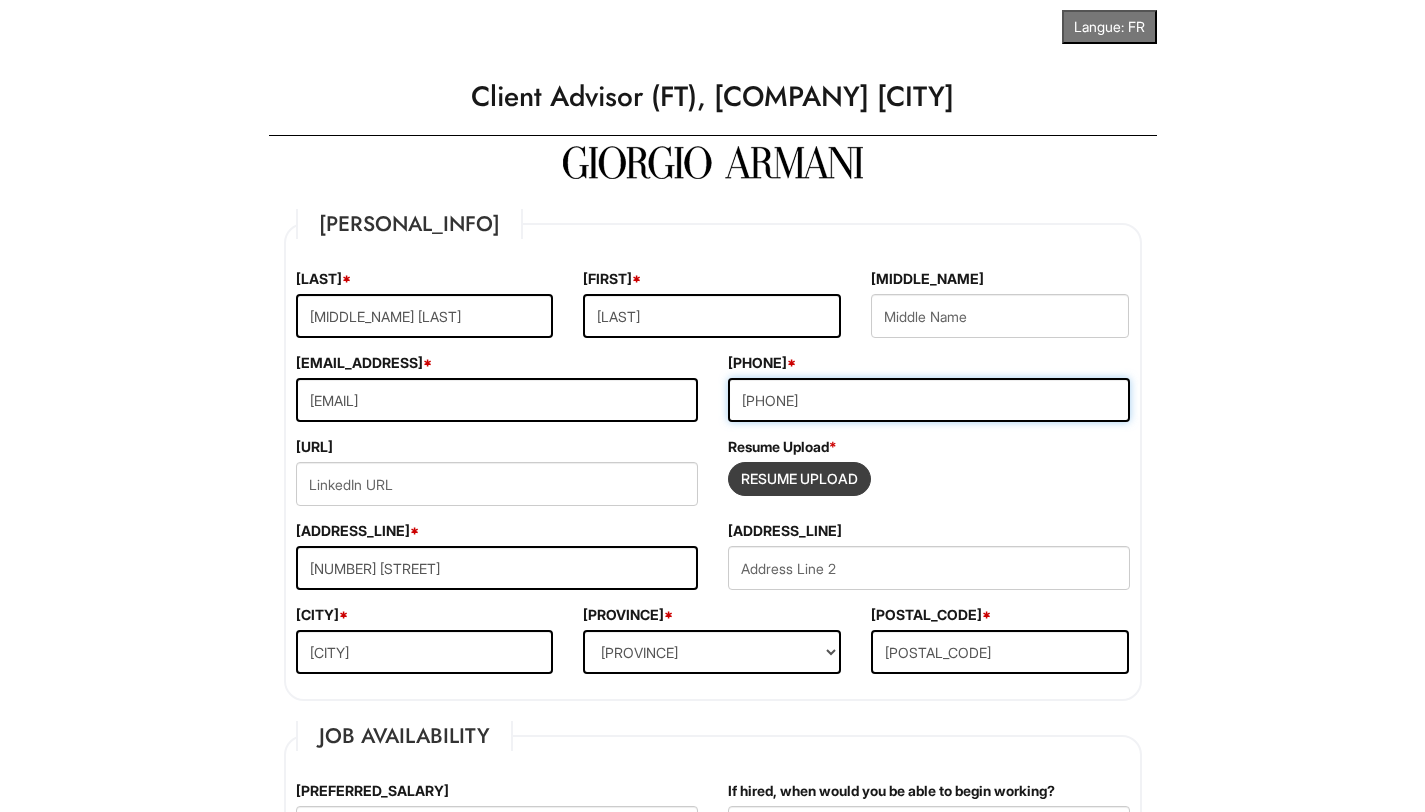 type on "[PHONE]" 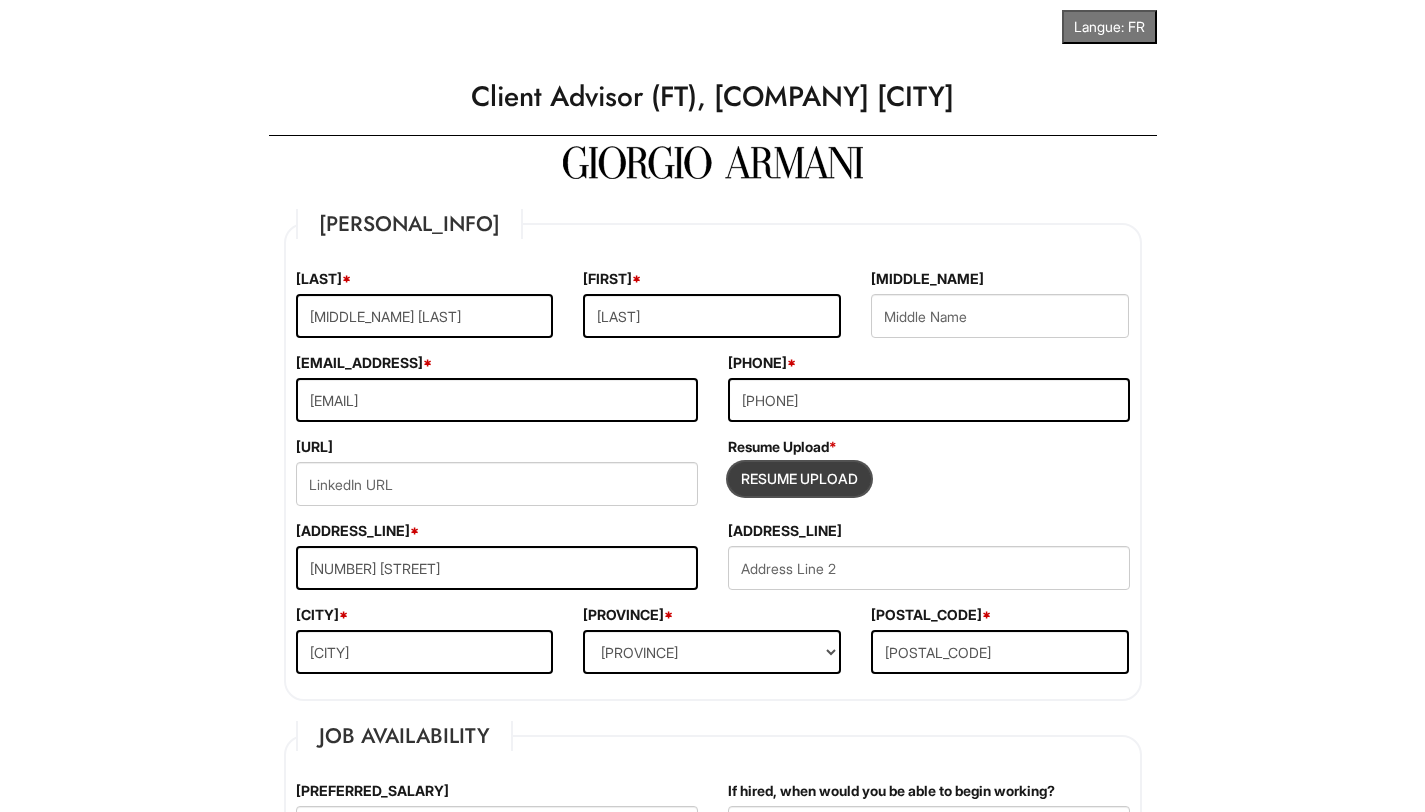 click at bounding box center [799, 479] 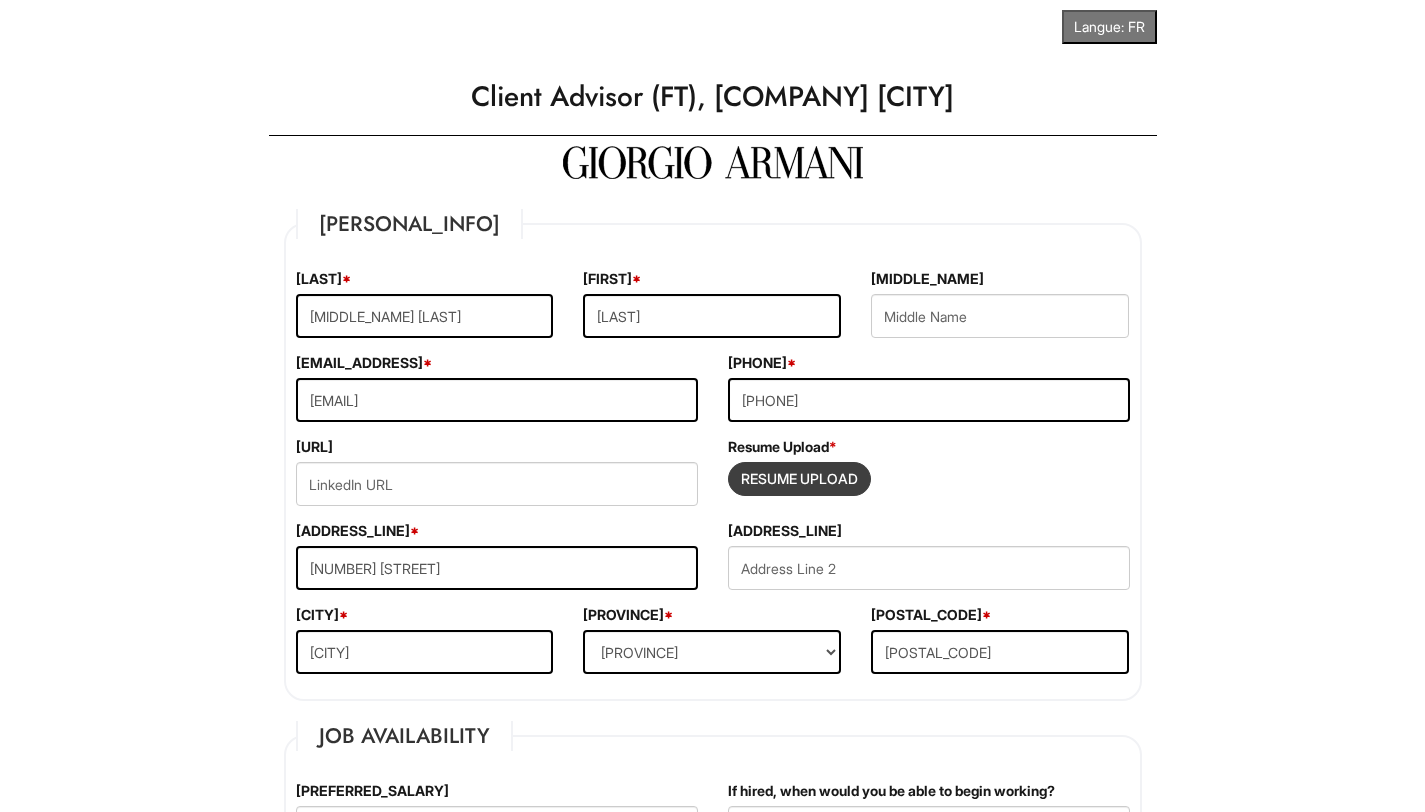 type on "C:\fakepath\[LAST]-[FIRST]-[MIDDLE_NAME].pdf" 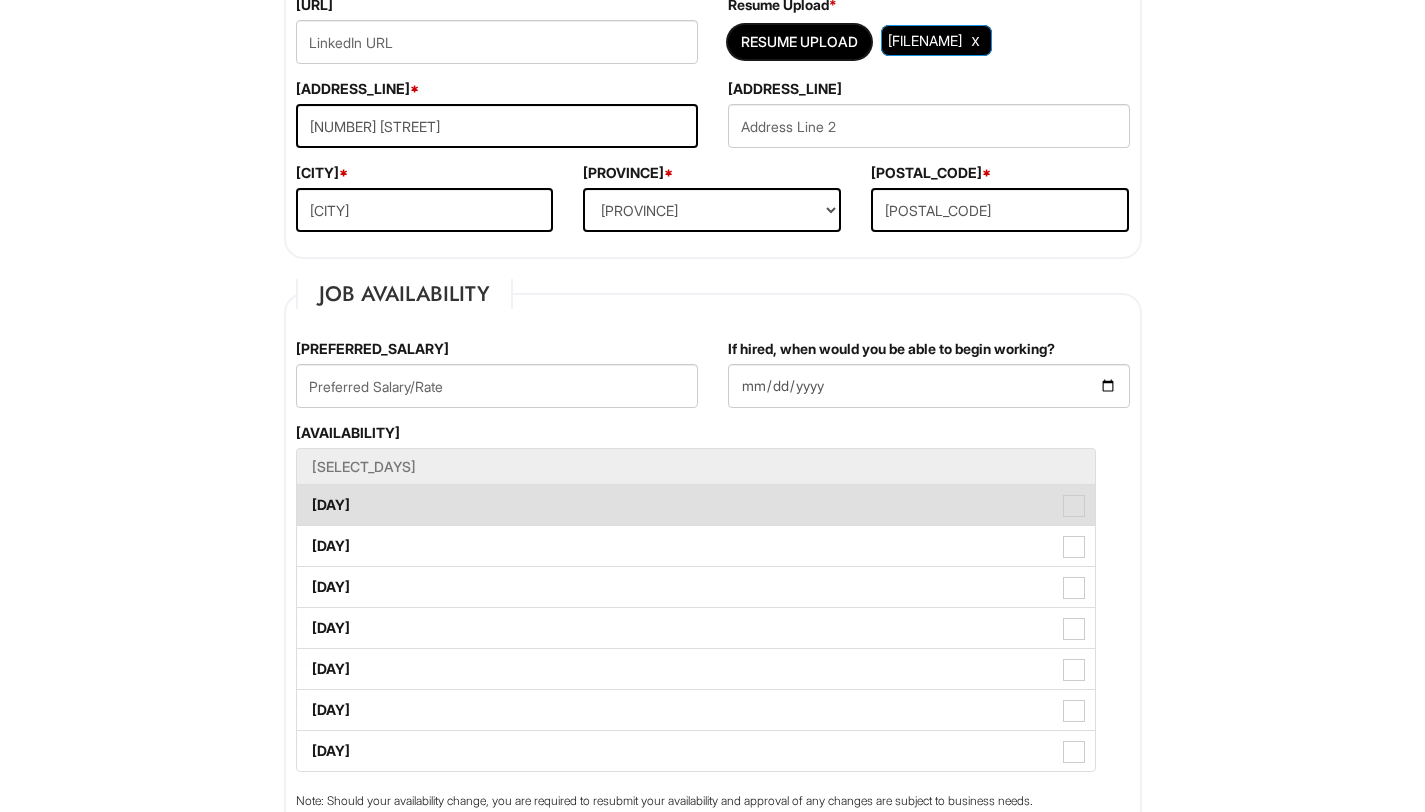 scroll, scrollTop: 448, scrollLeft: 0, axis: vertical 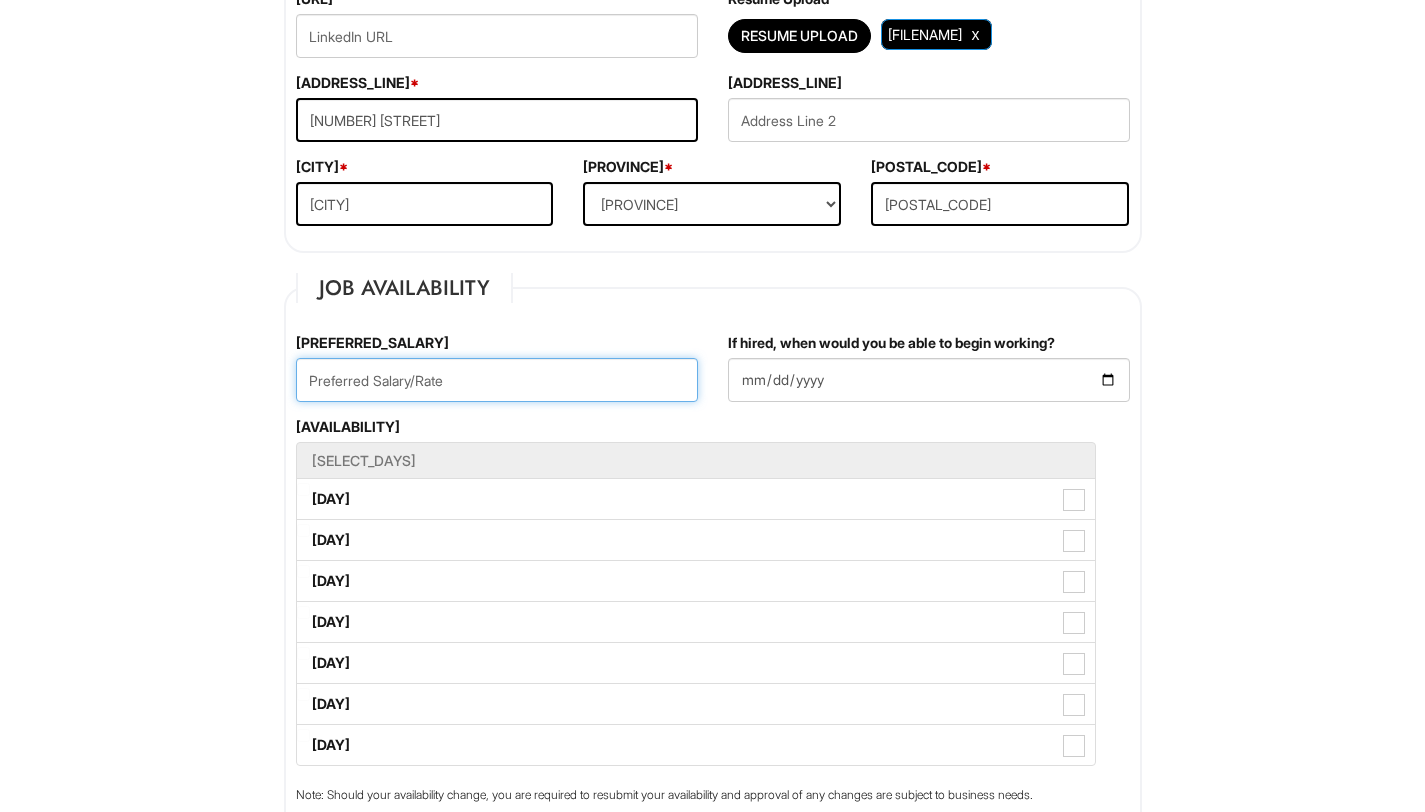 click at bounding box center [497, 380] 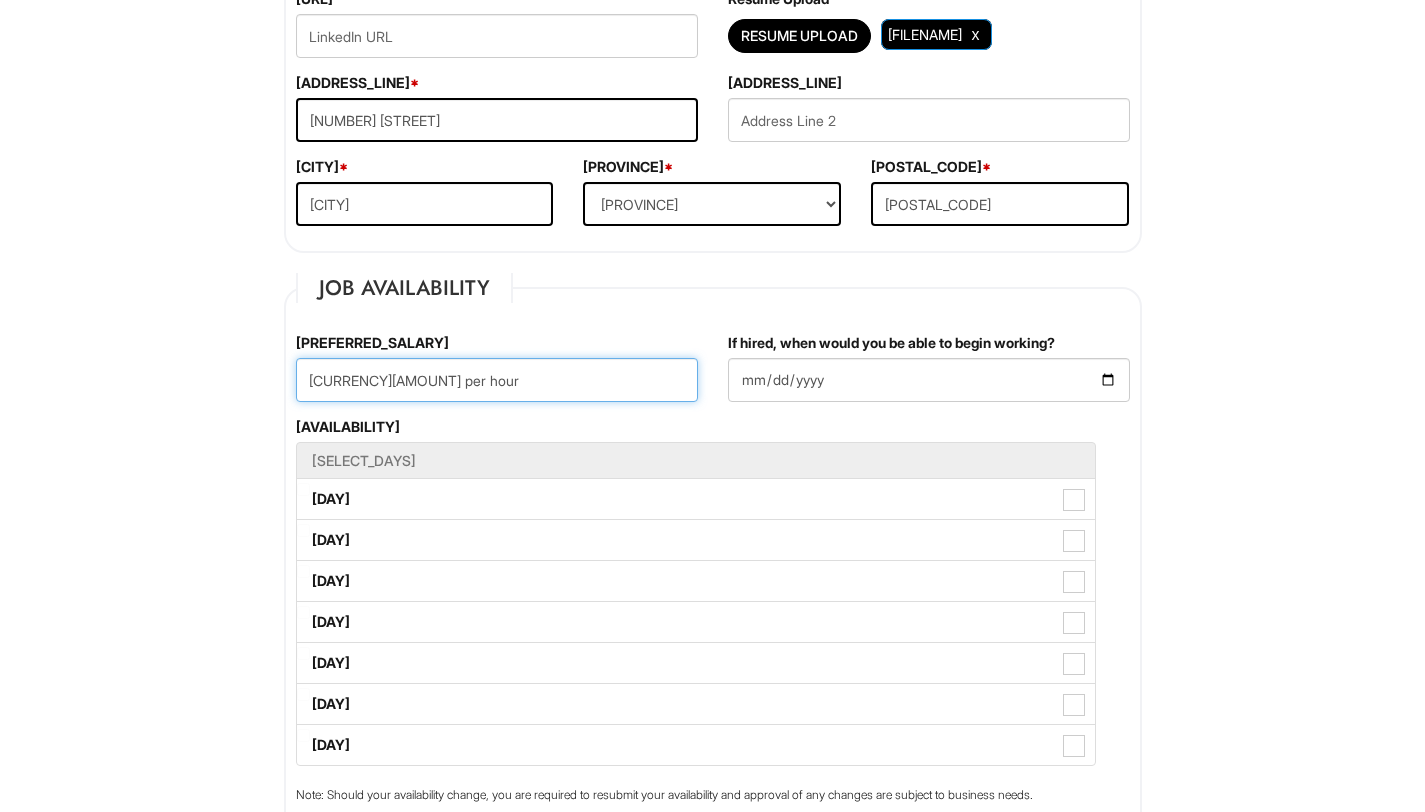 type on "[CURRENCY][AMOUNT] per hour" 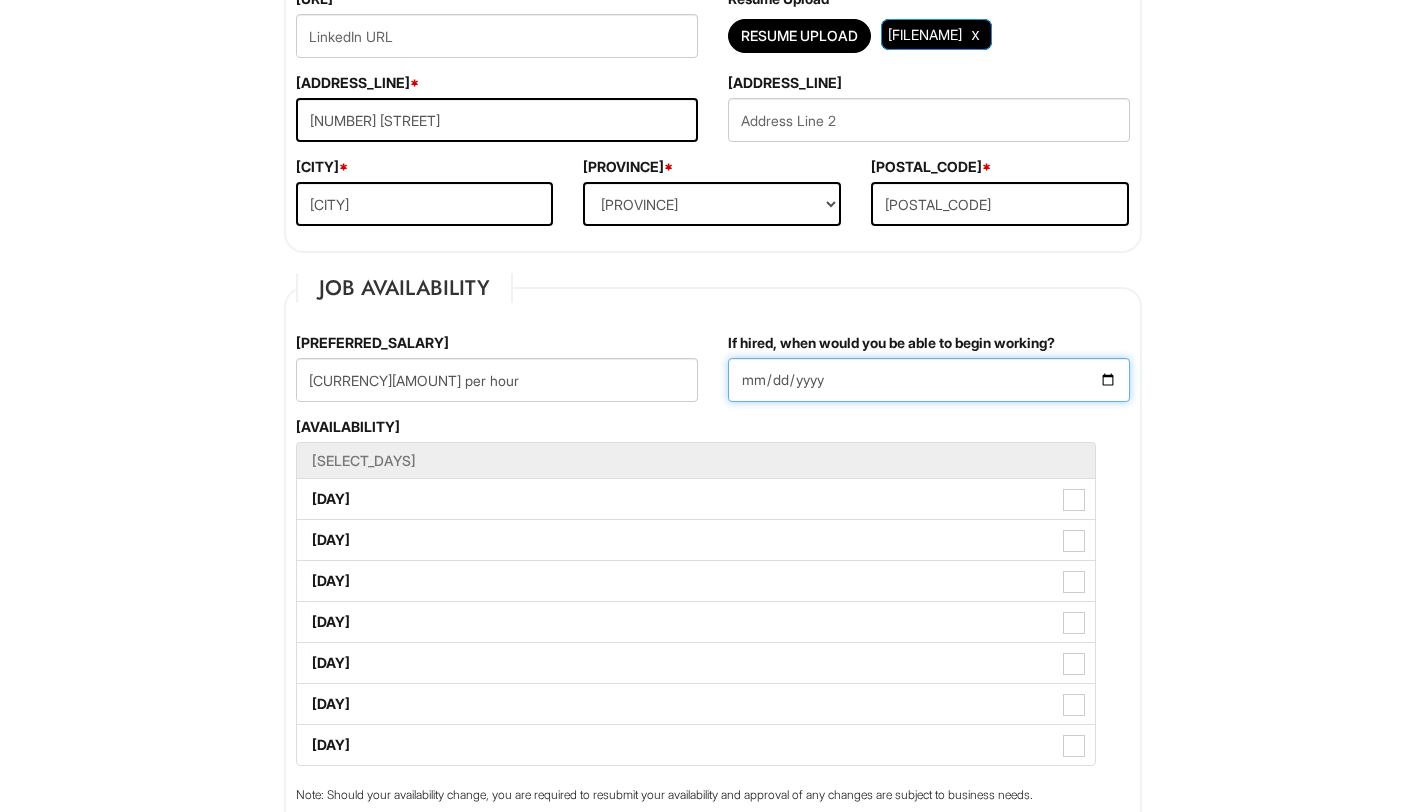 click on "If hired, when would you be able to begin working?" at bounding box center (929, 380) 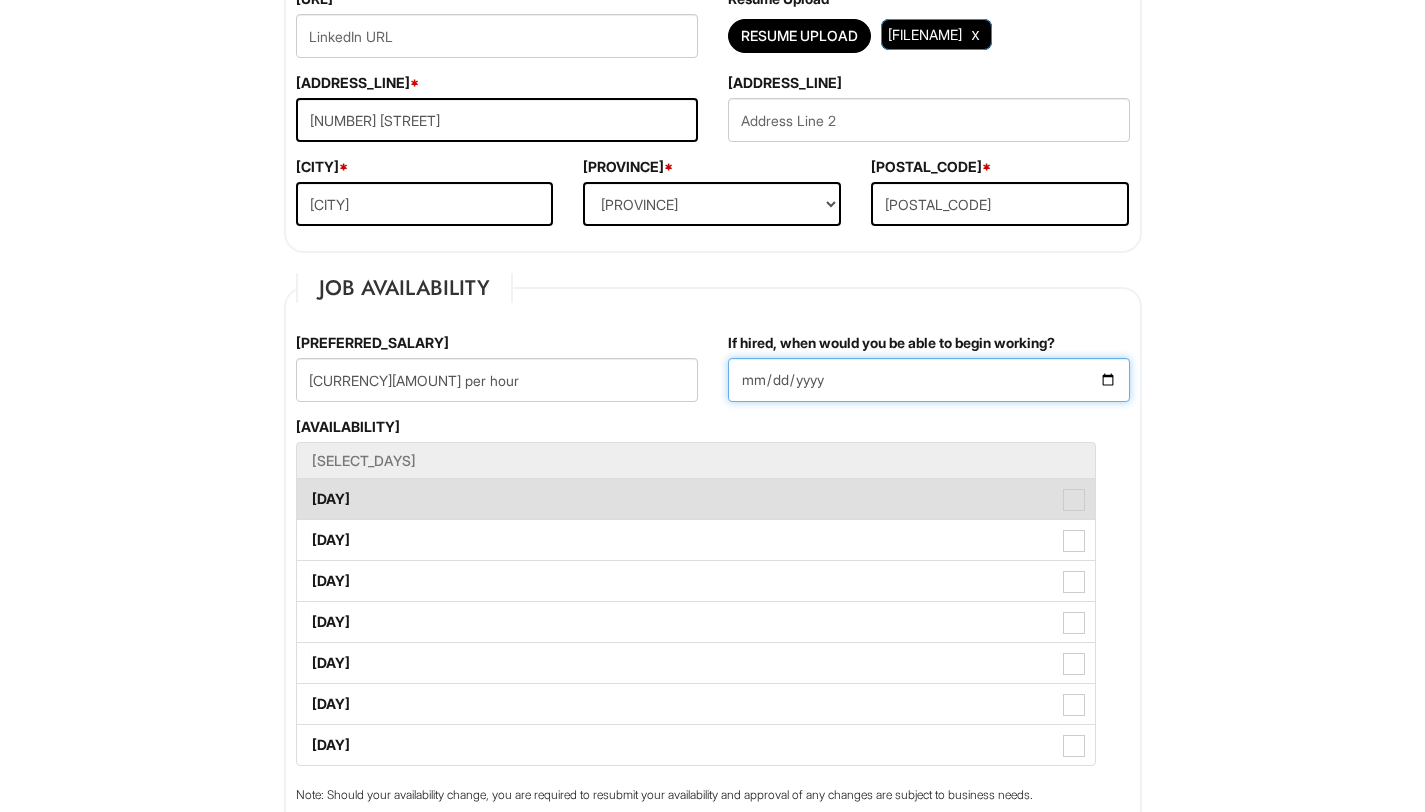 type on "[YEAR]-[MONTH]-[DAY]" 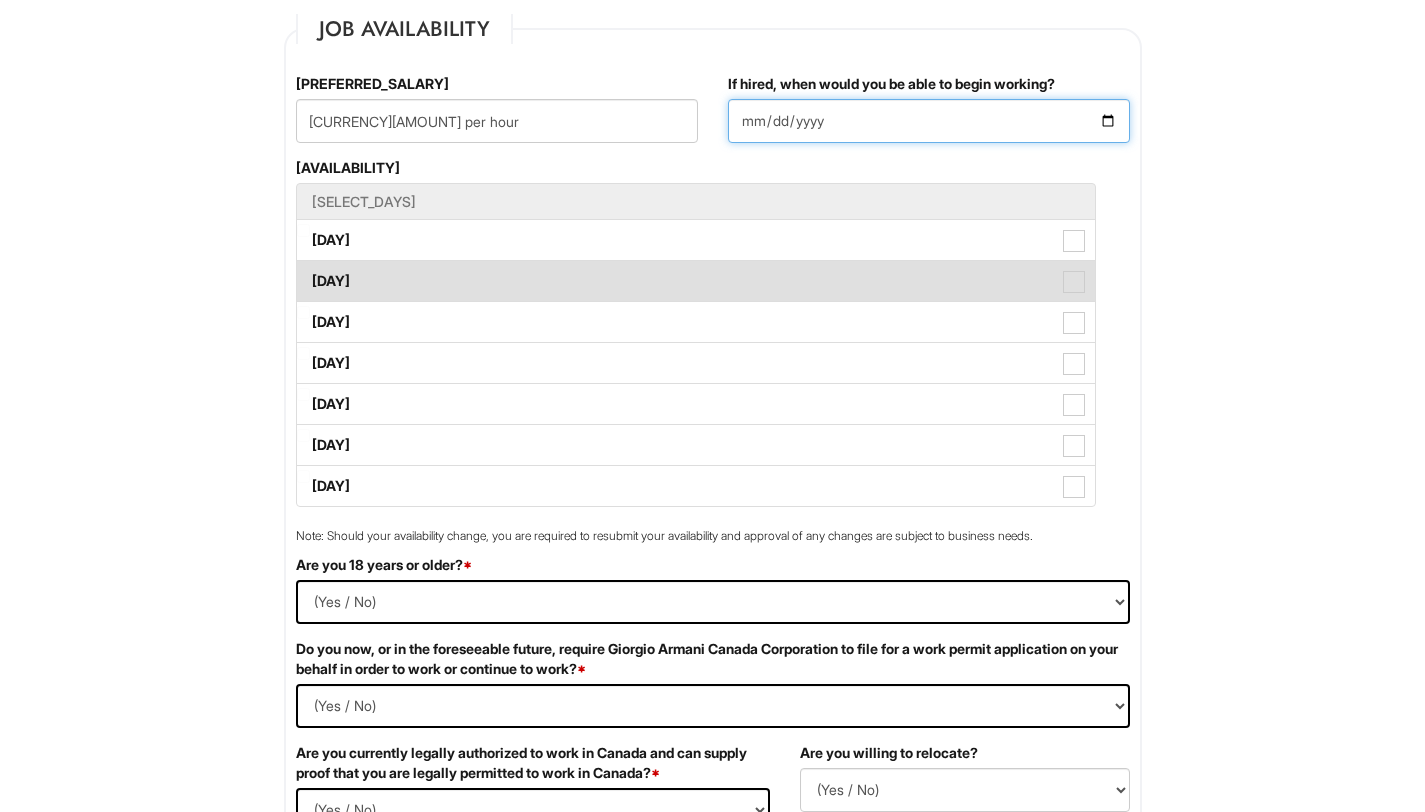 scroll, scrollTop: 742, scrollLeft: 0, axis: vertical 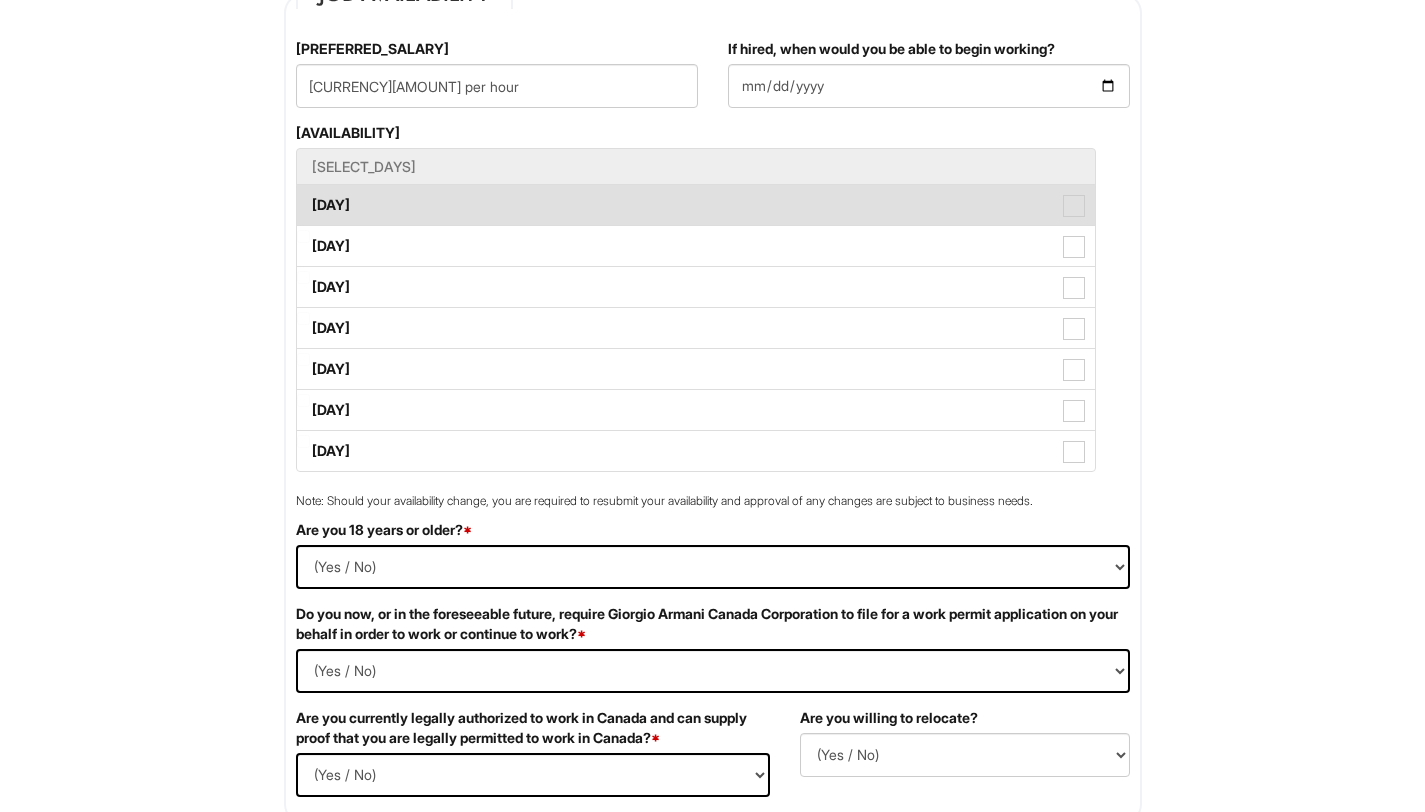 click on "[DAY]" at bounding box center (696, 205) 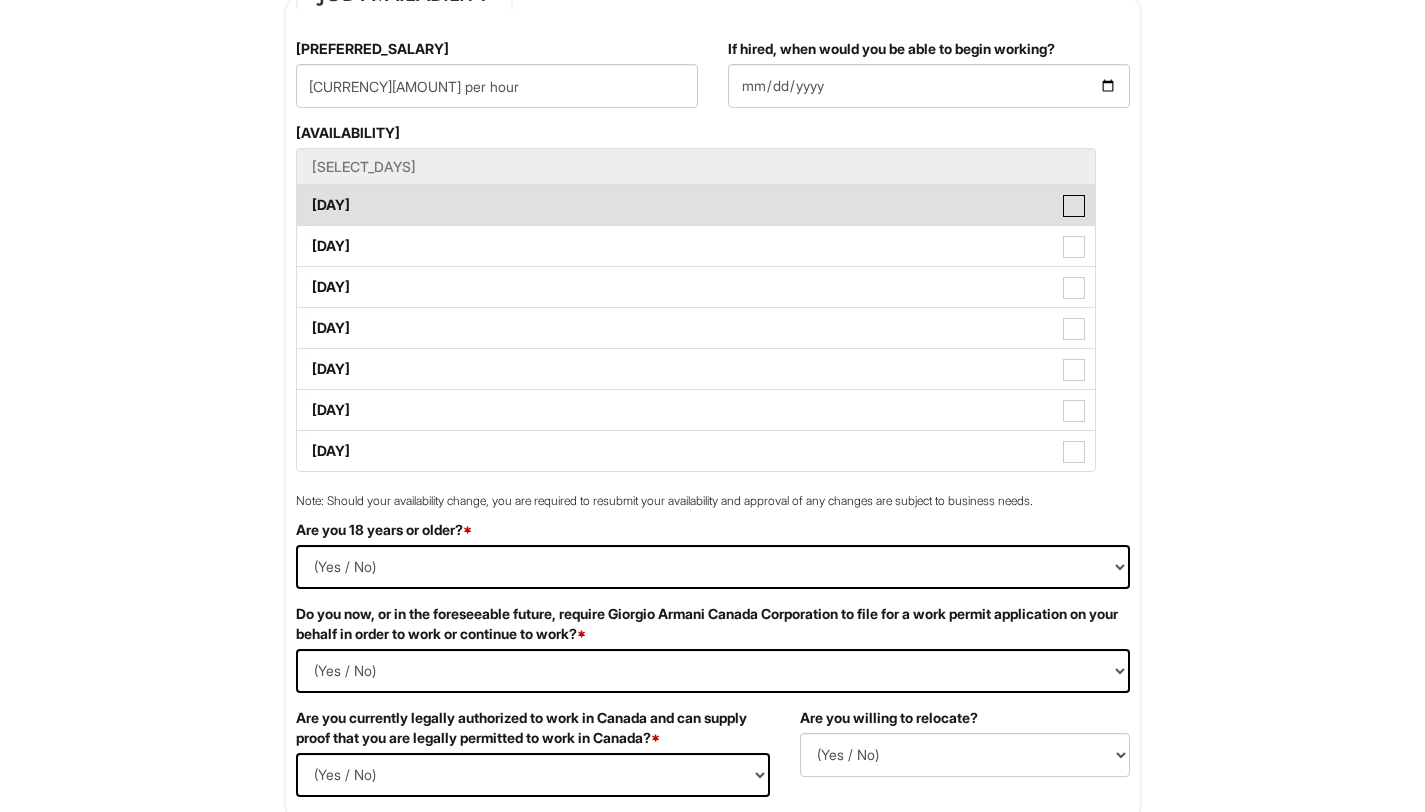 click on "[DAY]" at bounding box center (303, 195) 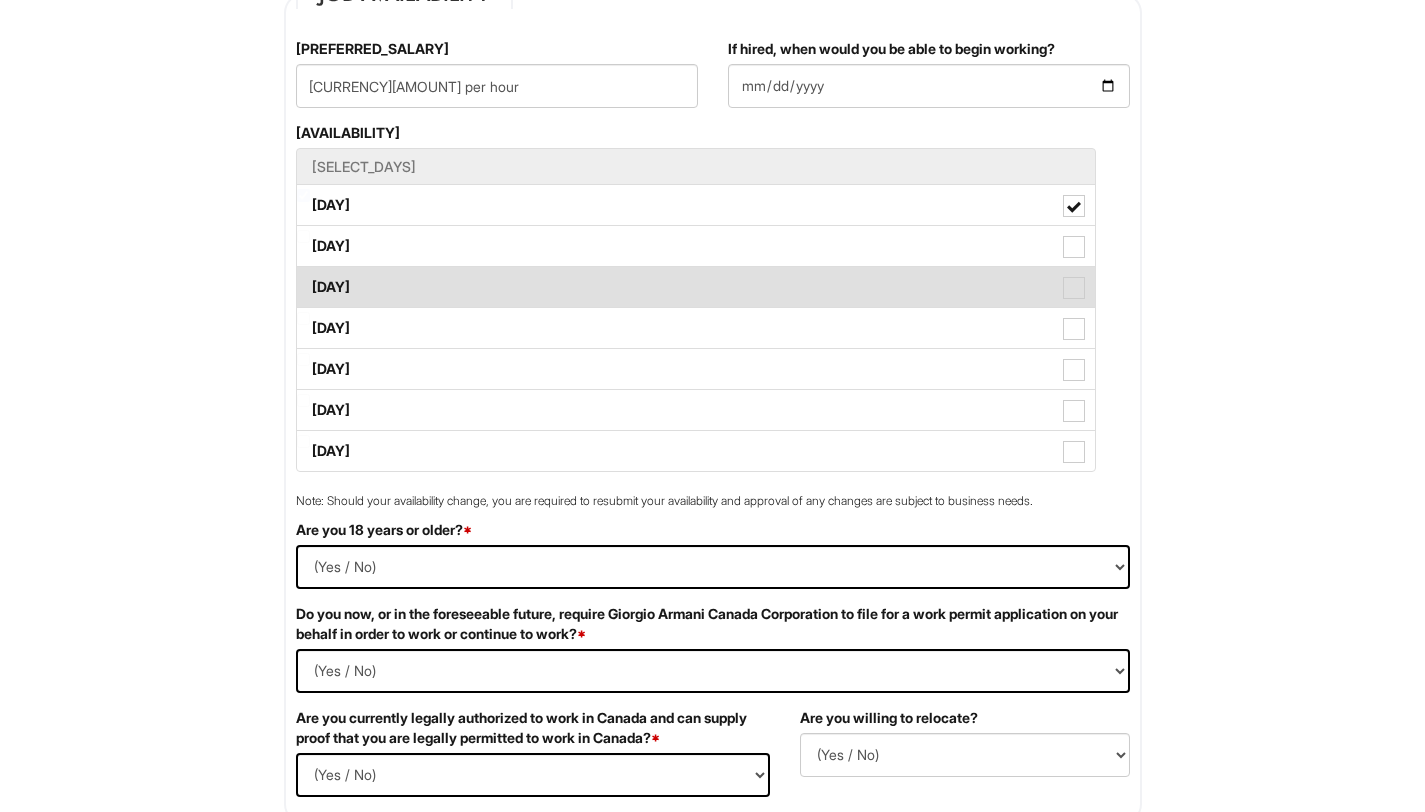 click at bounding box center (1074, 288) 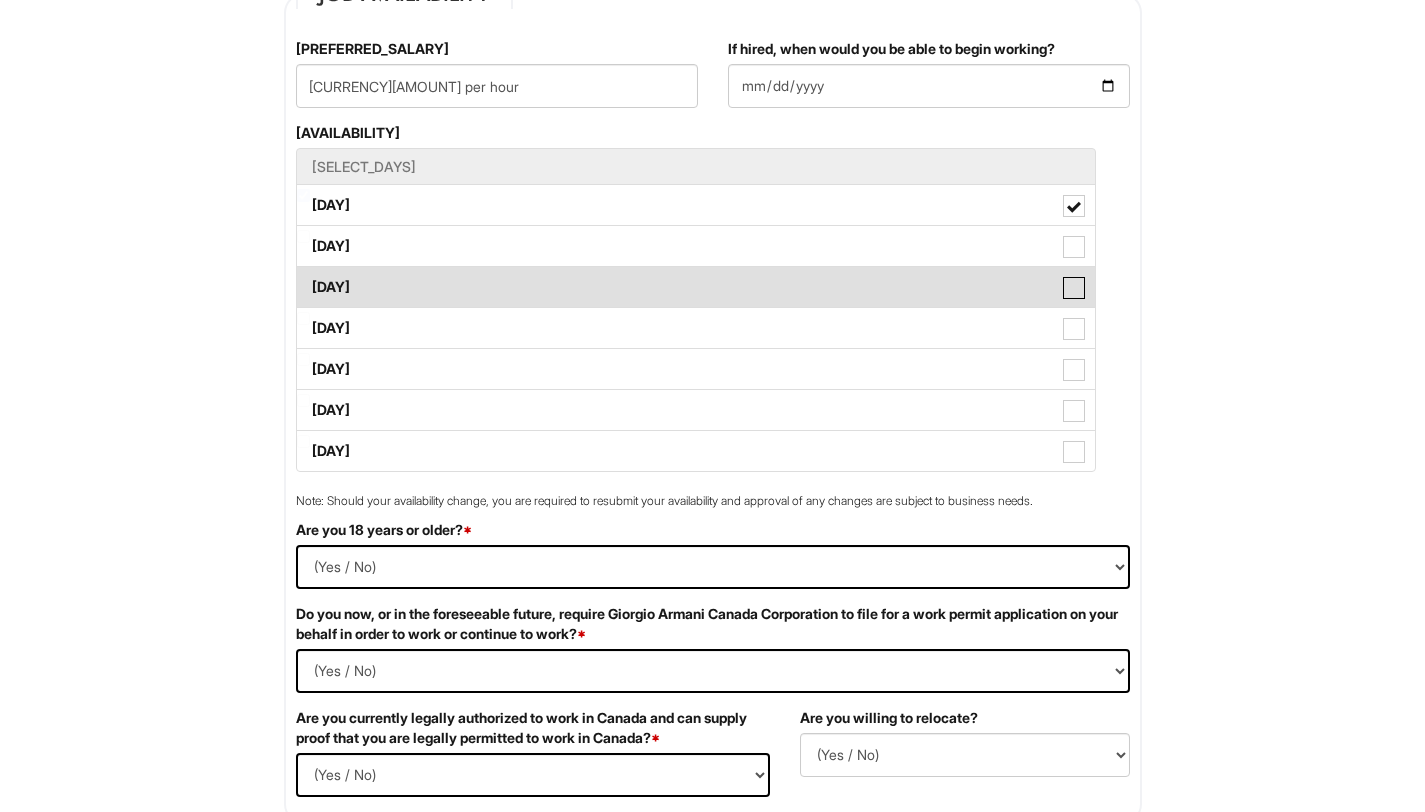 click on "[DAY]" at bounding box center (303, 277) 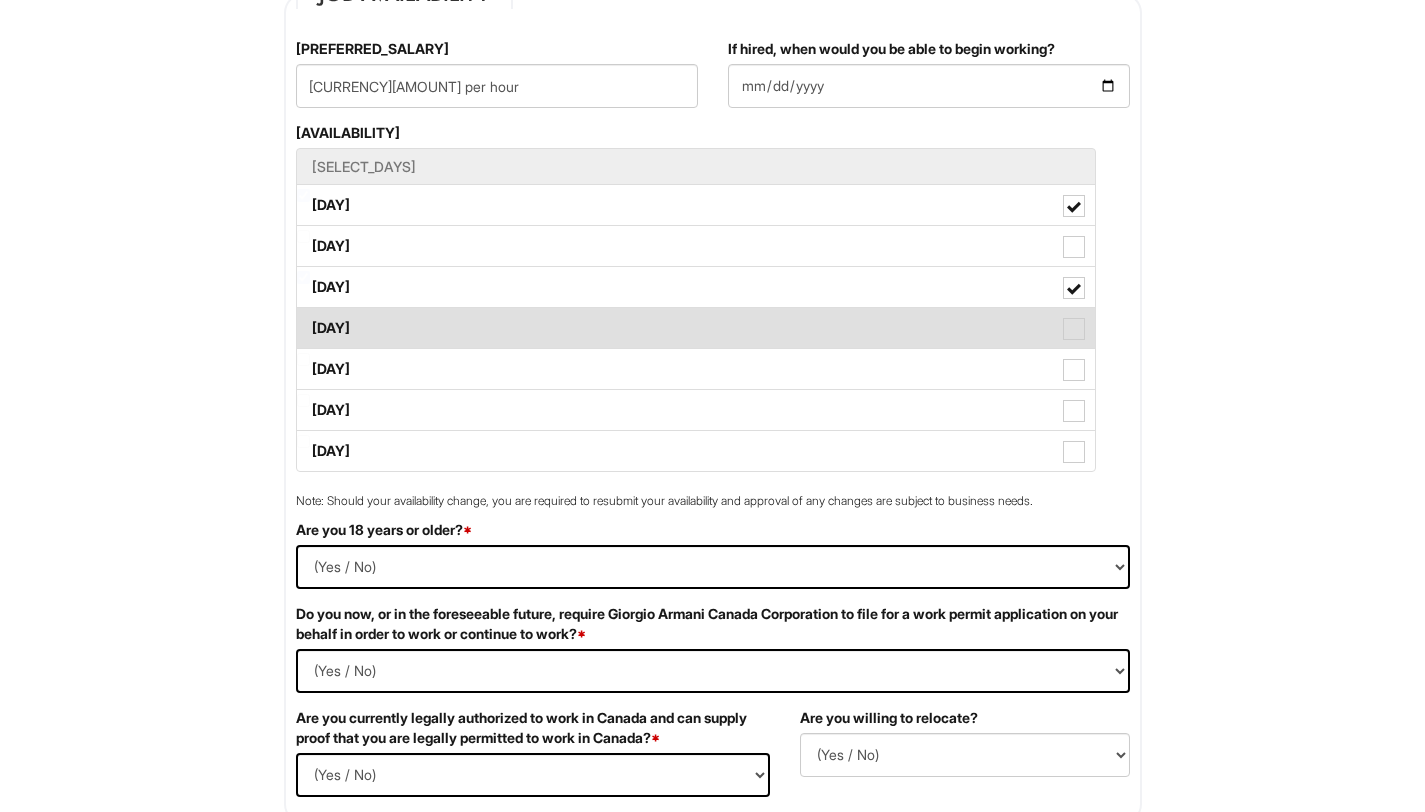 click at bounding box center [1074, 329] 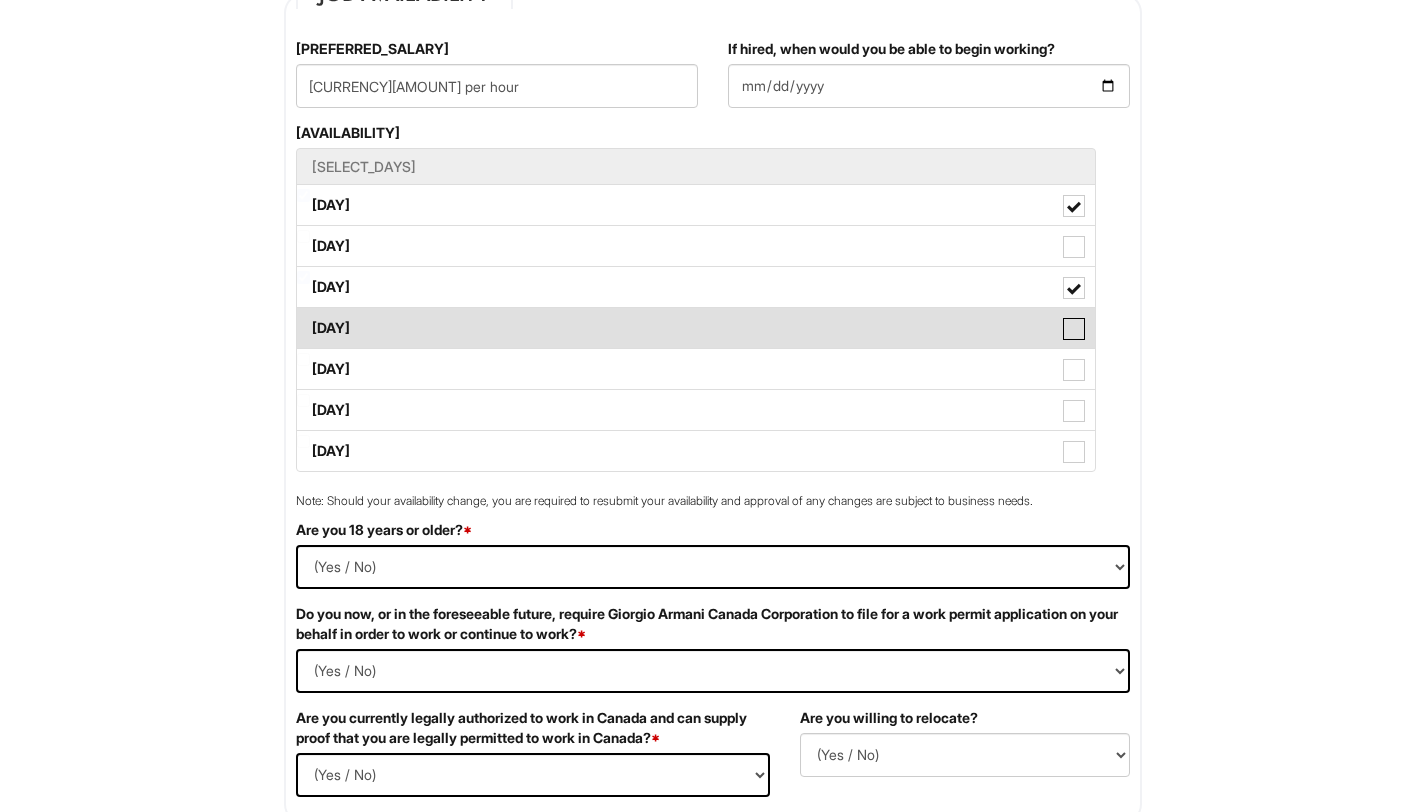 click on "[DAY]" at bounding box center [303, 318] 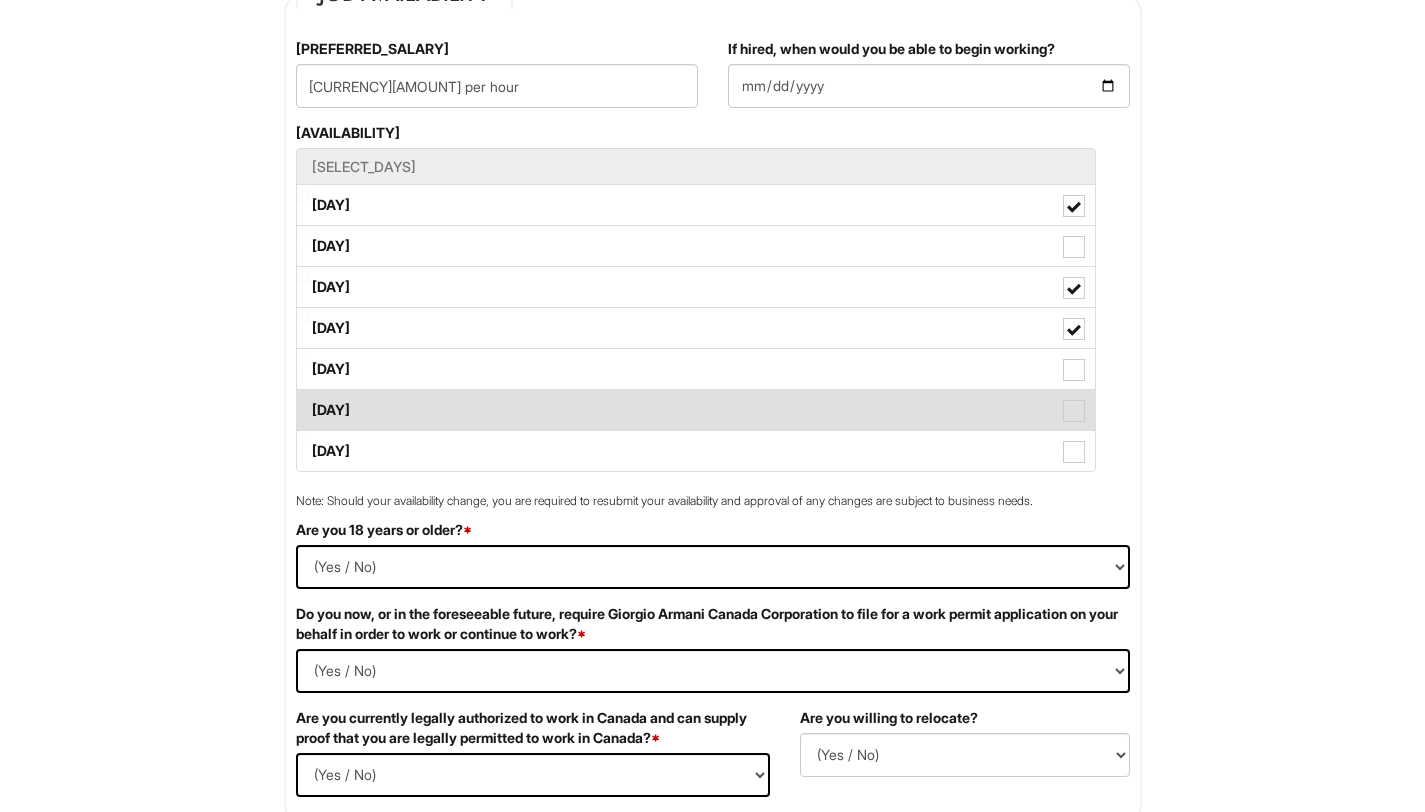 click on "[DAY]" at bounding box center (696, 410) 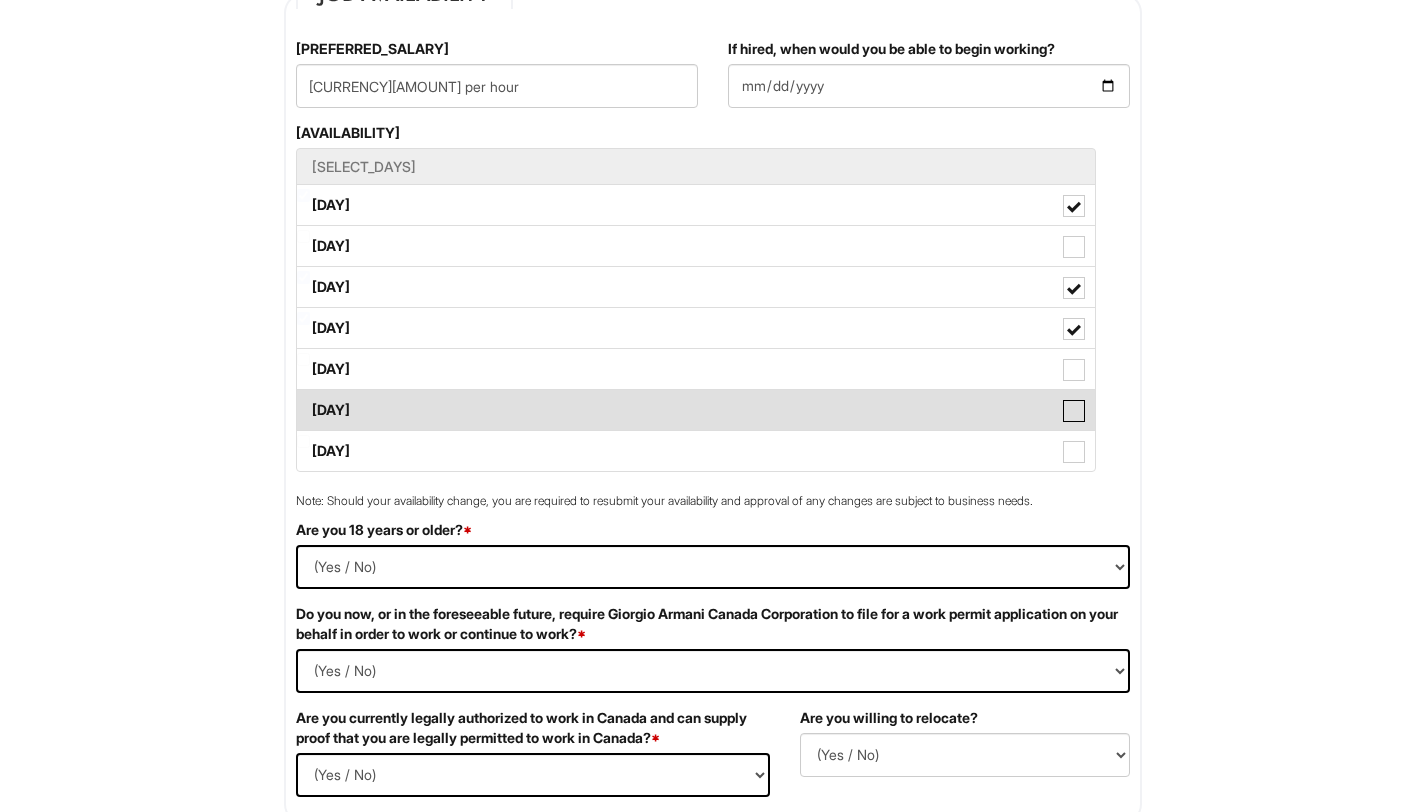 click on "[DAY]" at bounding box center [303, 400] 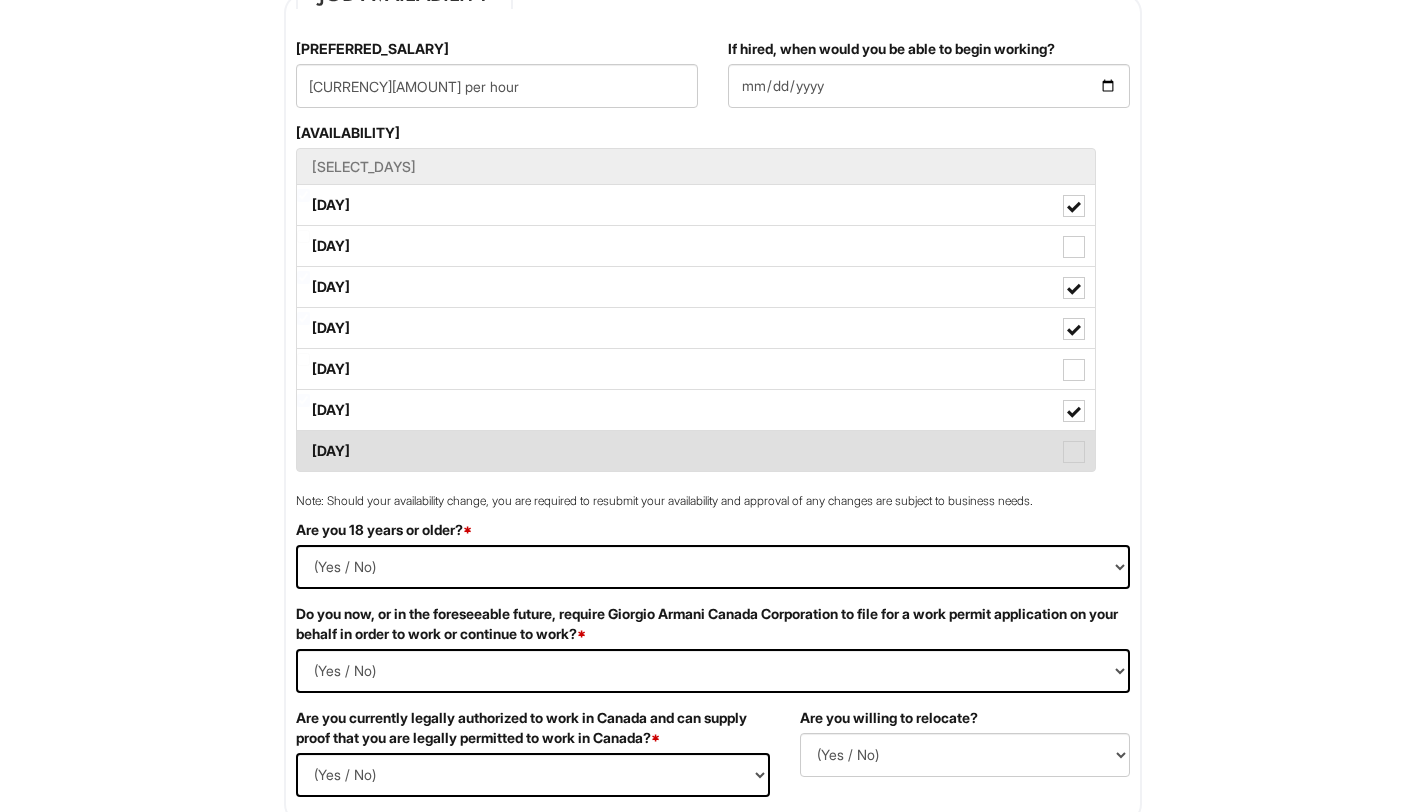 click at bounding box center [1074, 452] 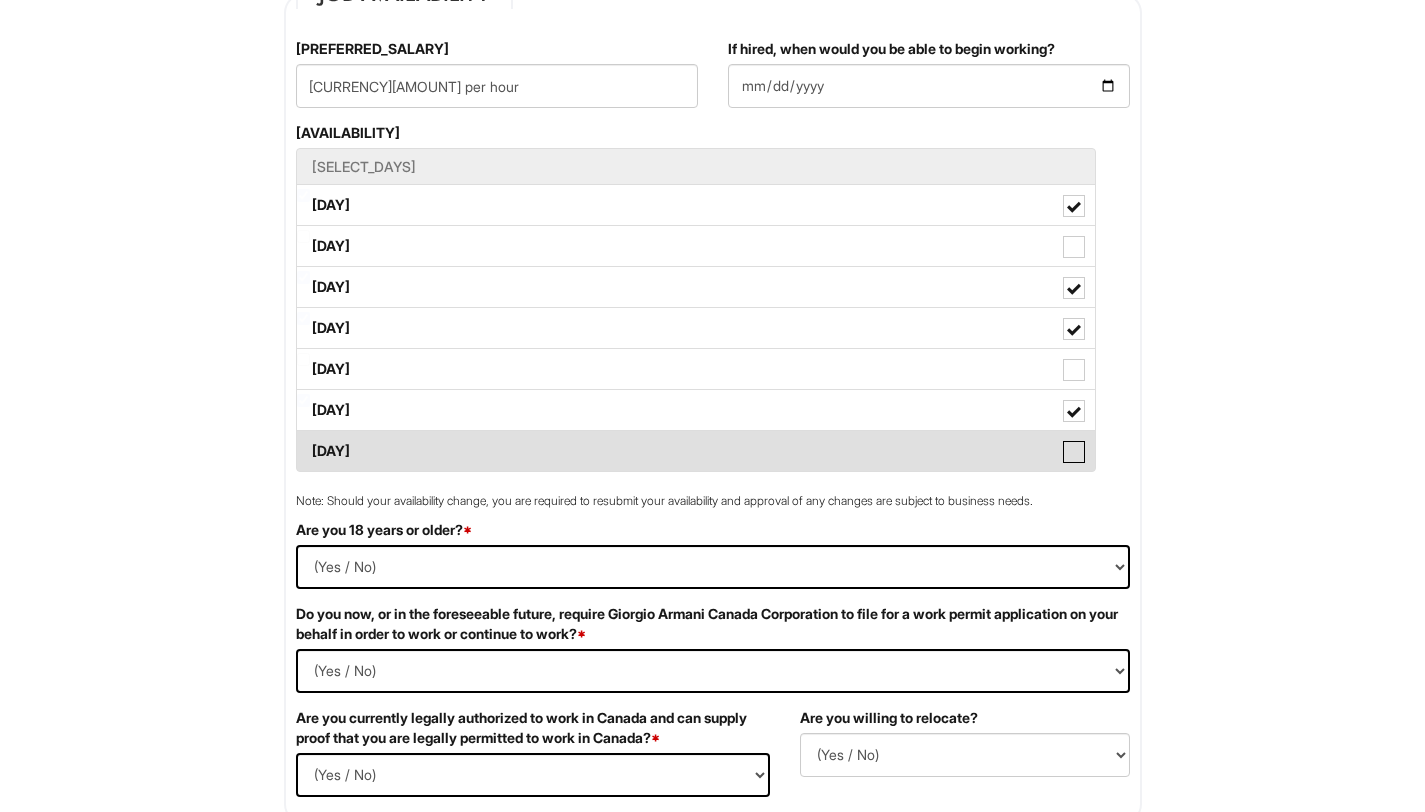 click on "[DAY]" at bounding box center [303, 441] 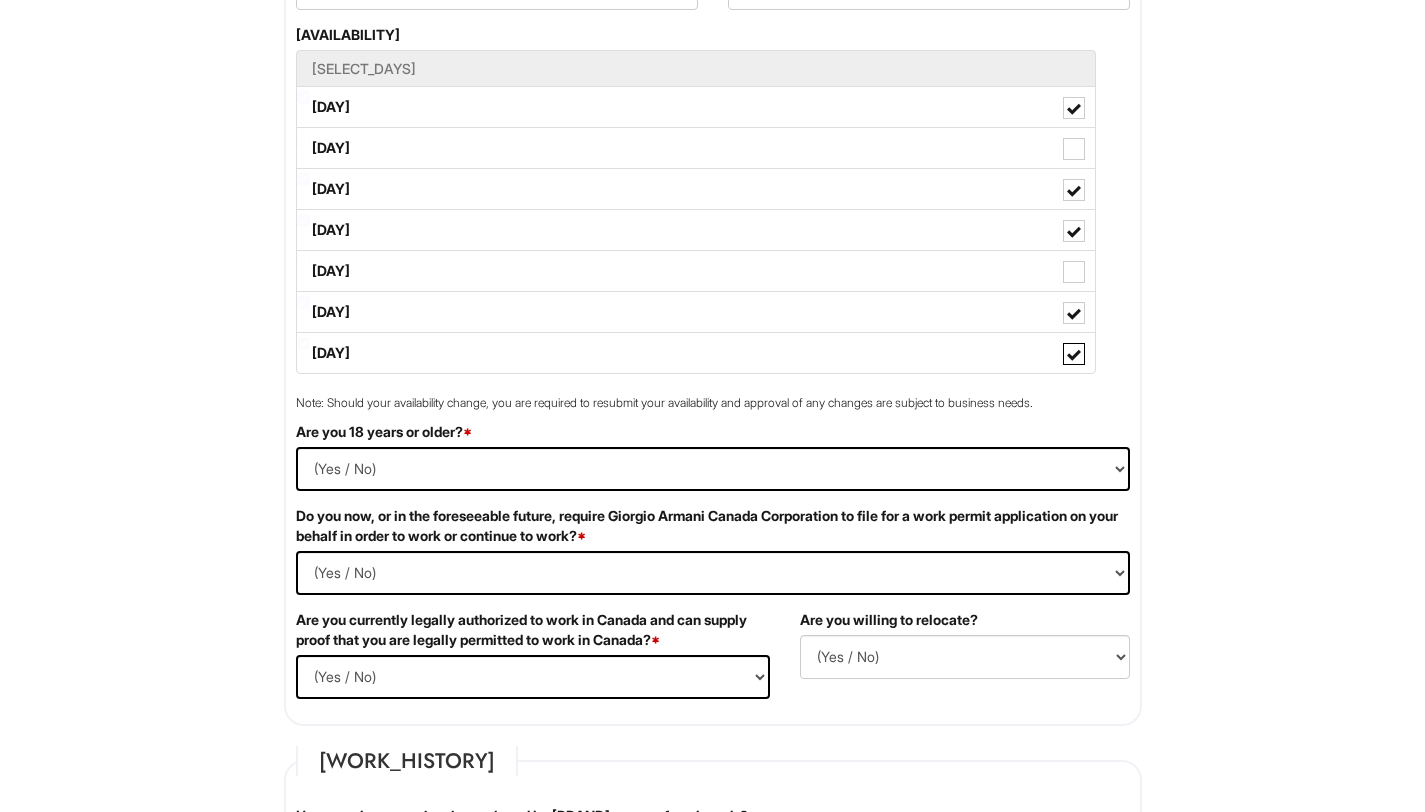 scroll, scrollTop: 928, scrollLeft: 0, axis: vertical 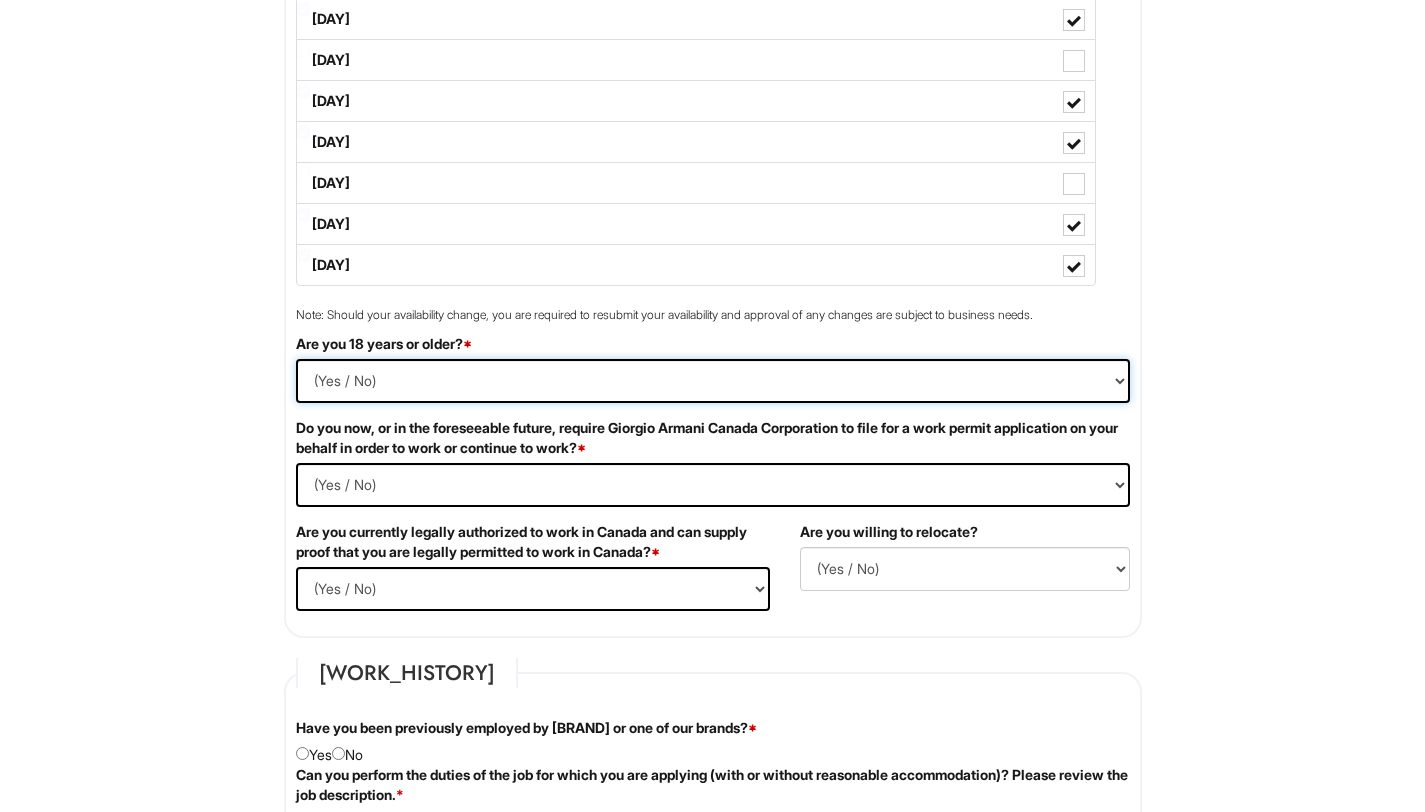 click on "(Yes / No) Yes No" at bounding box center [713, 381] 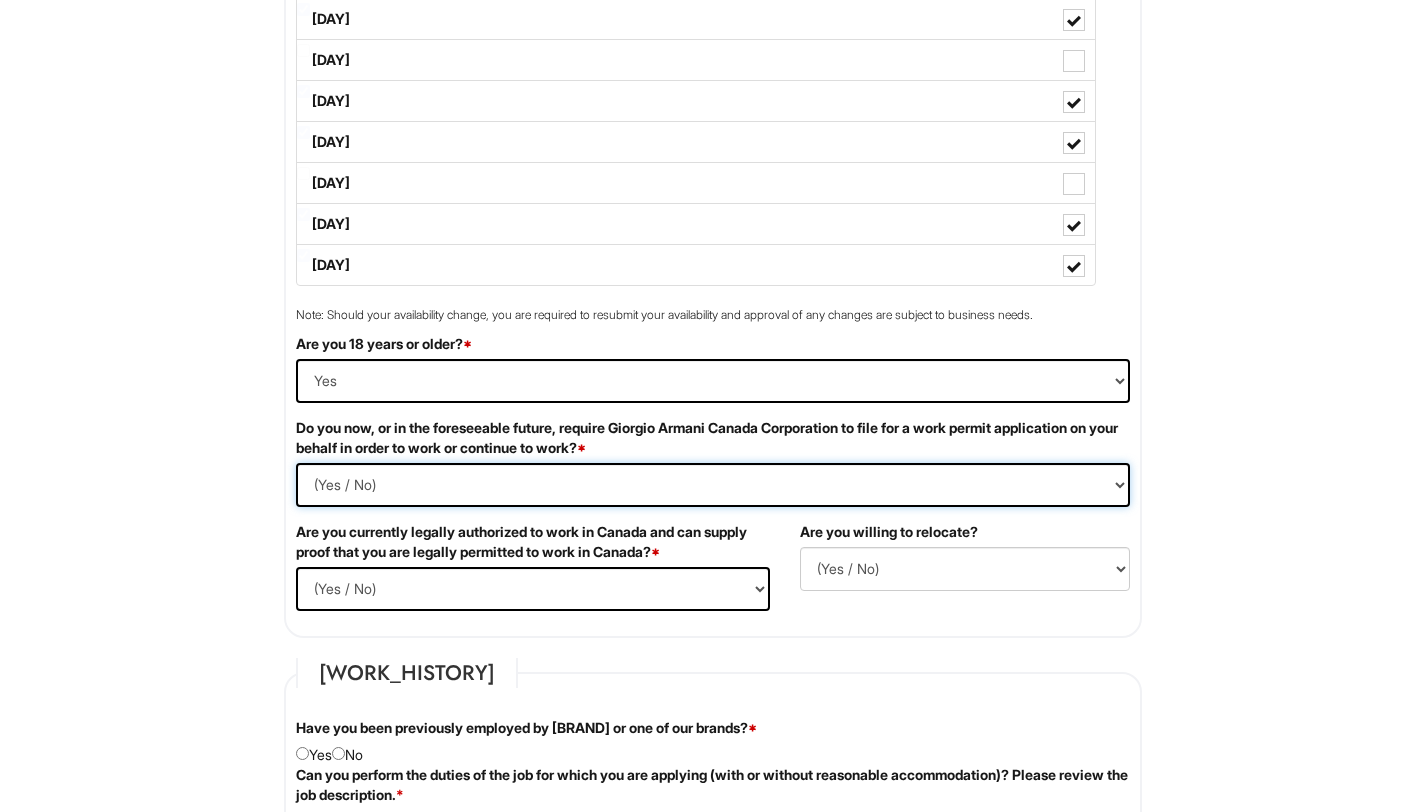 click on "(Yes / No) Yes No" at bounding box center (713, 485) 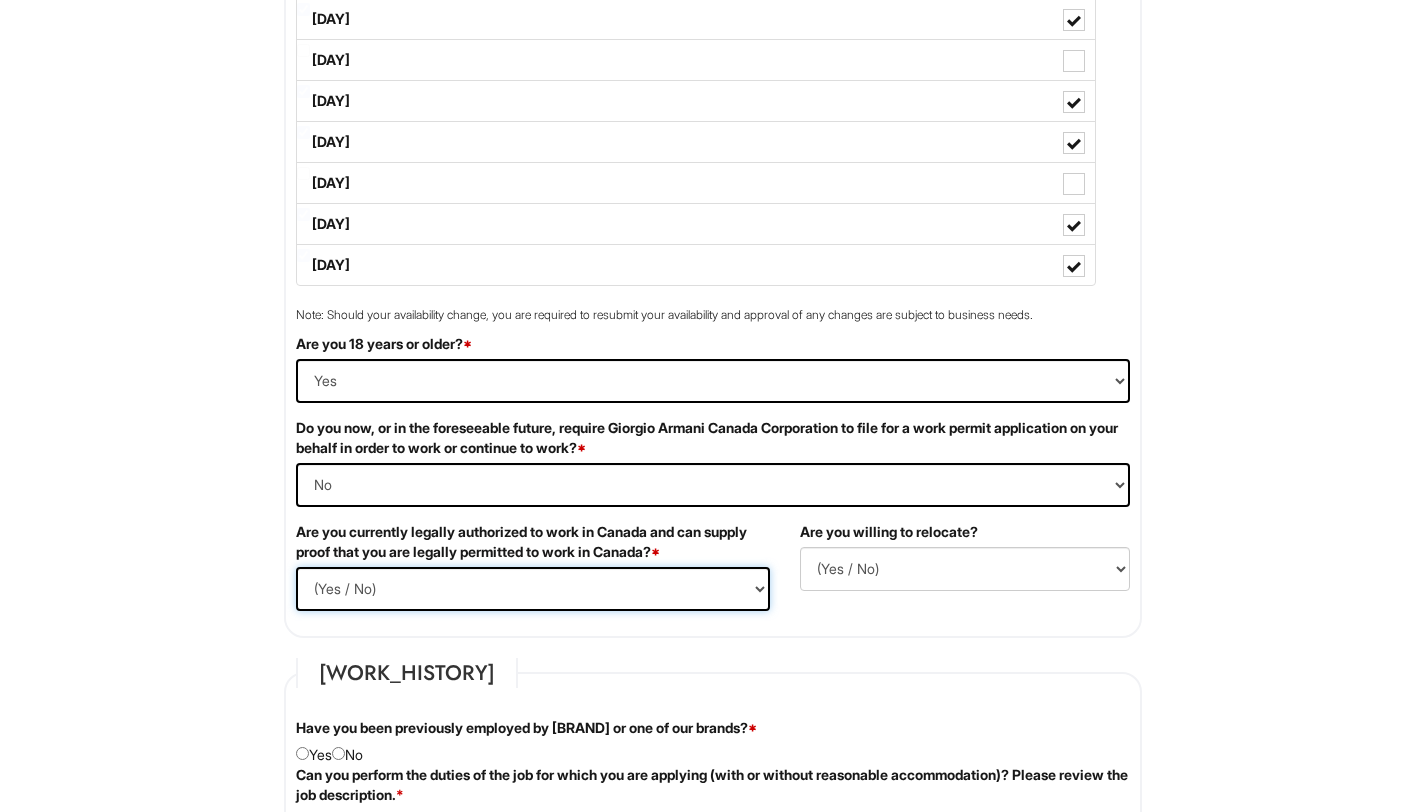 click on "(Yes / No) Yes No" at bounding box center [533, 589] 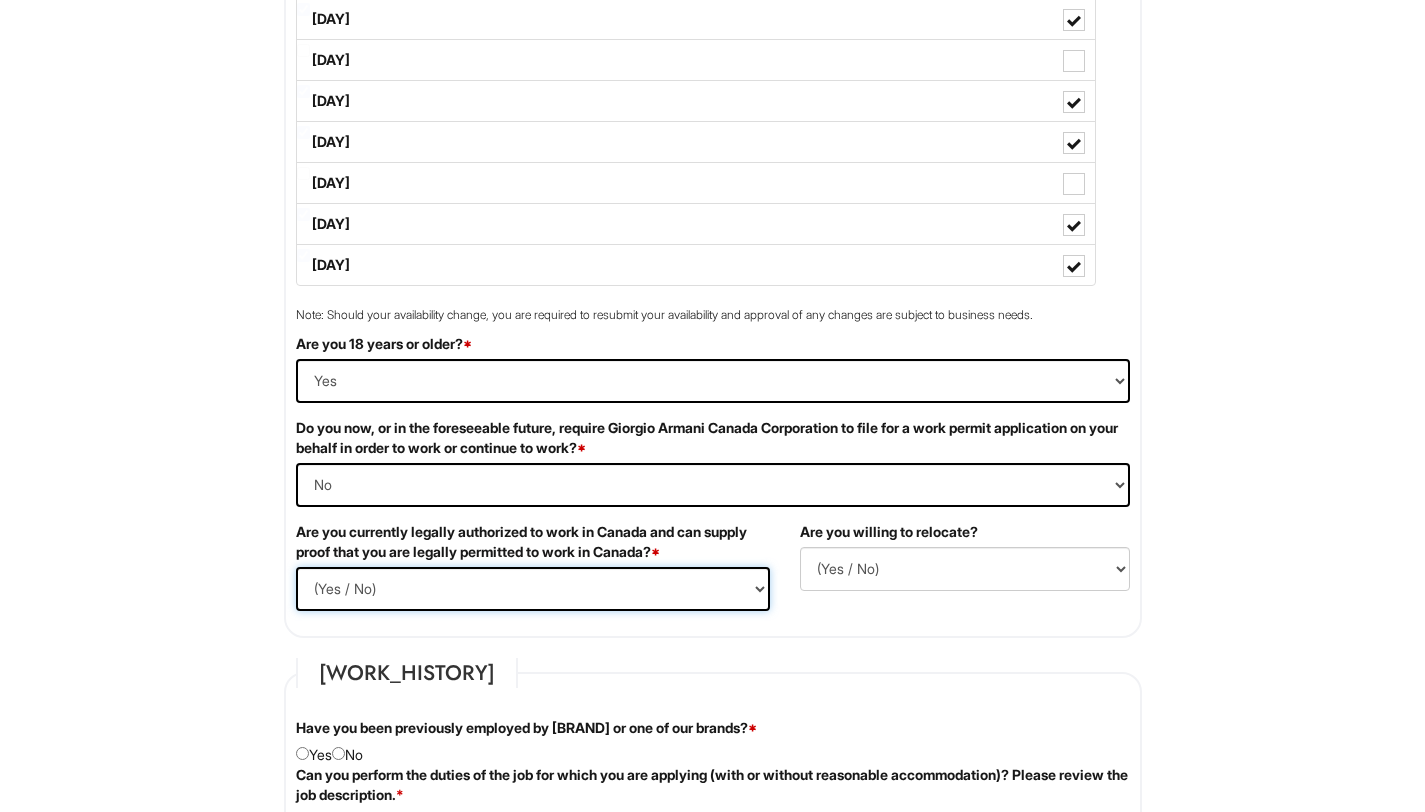 select on "Yes" 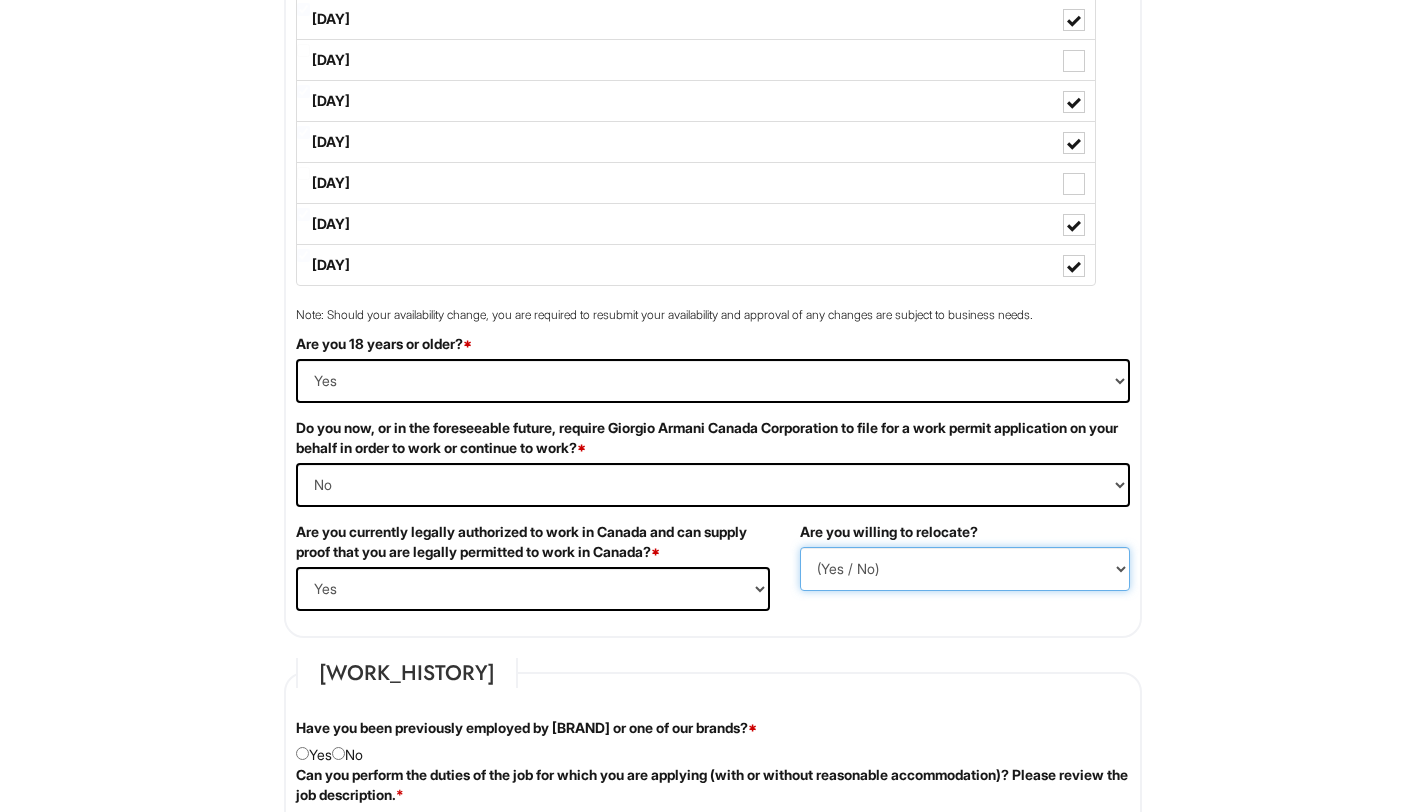click on "(Yes / No) No Yes" at bounding box center (965, 569) 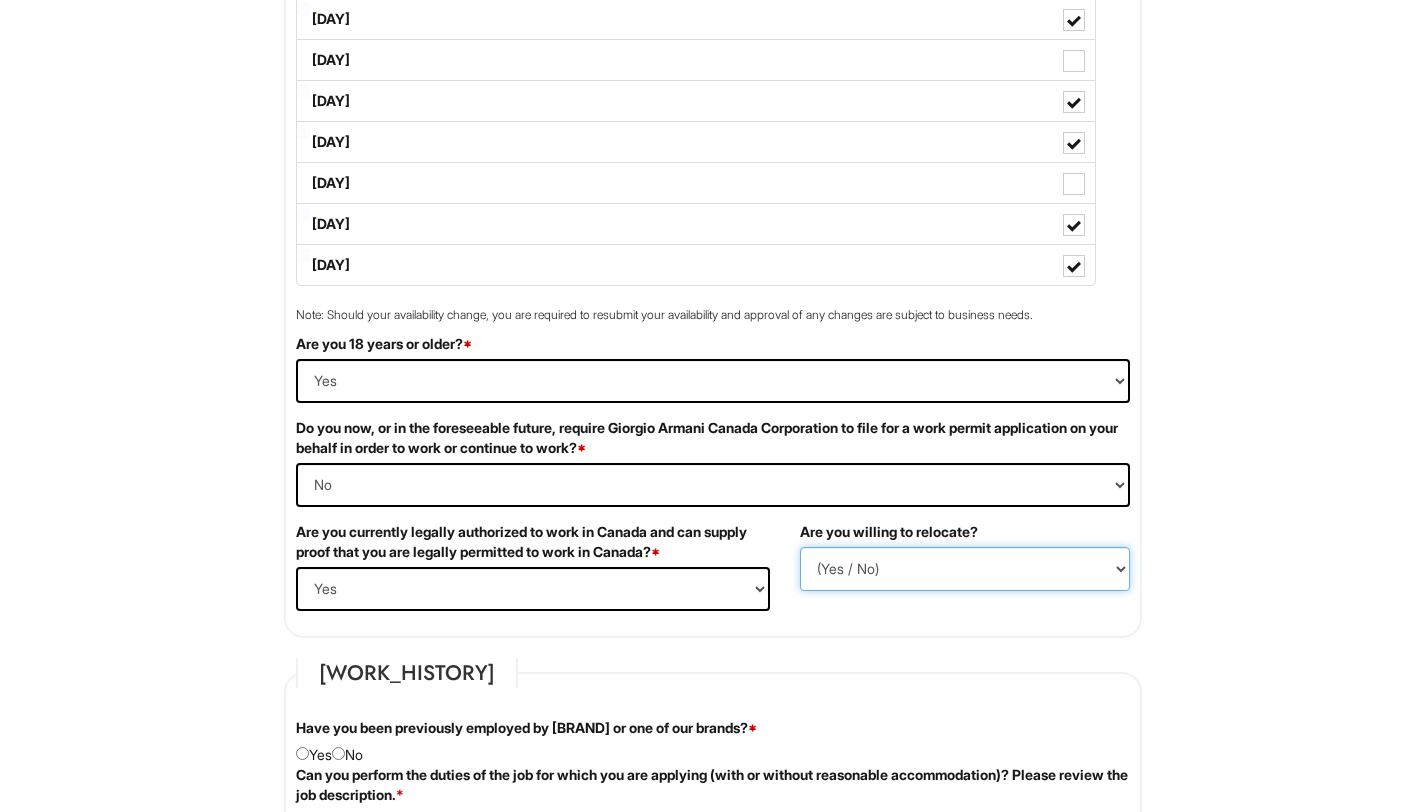 click on "(Yes / No) No Yes" at bounding box center [965, 569] 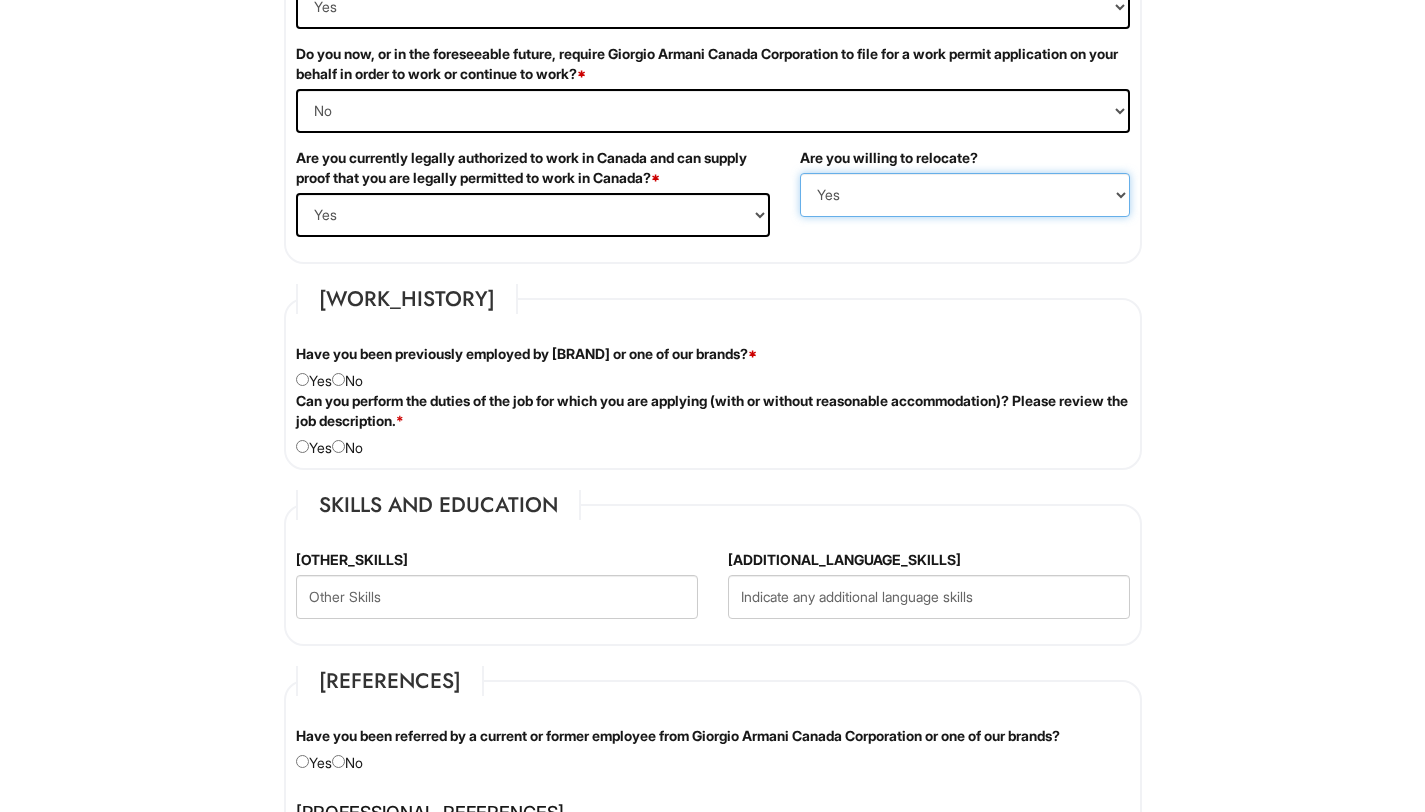 scroll, scrollTop: 1306, scrollLeft: 0, axis: vertical 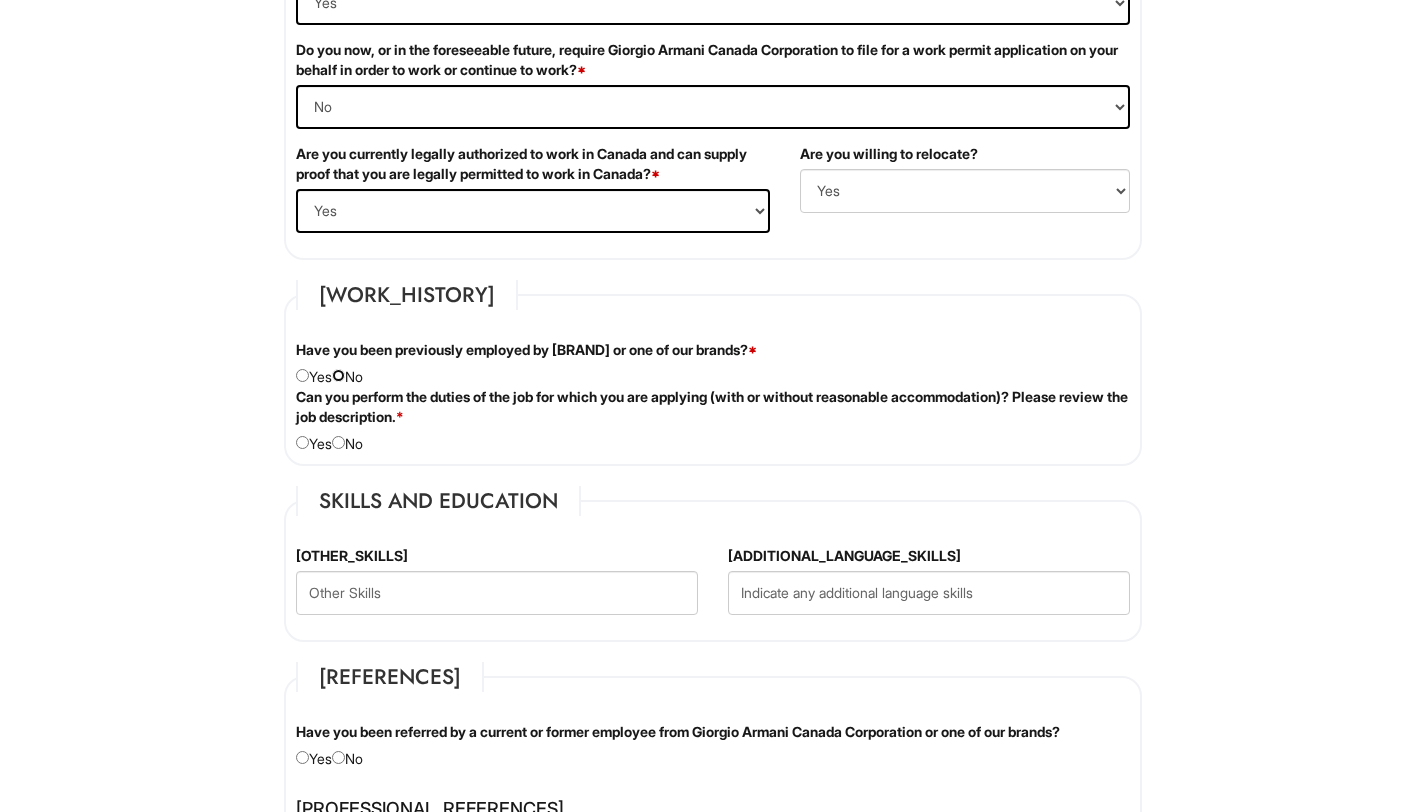 click at bounding box center [338, 375] 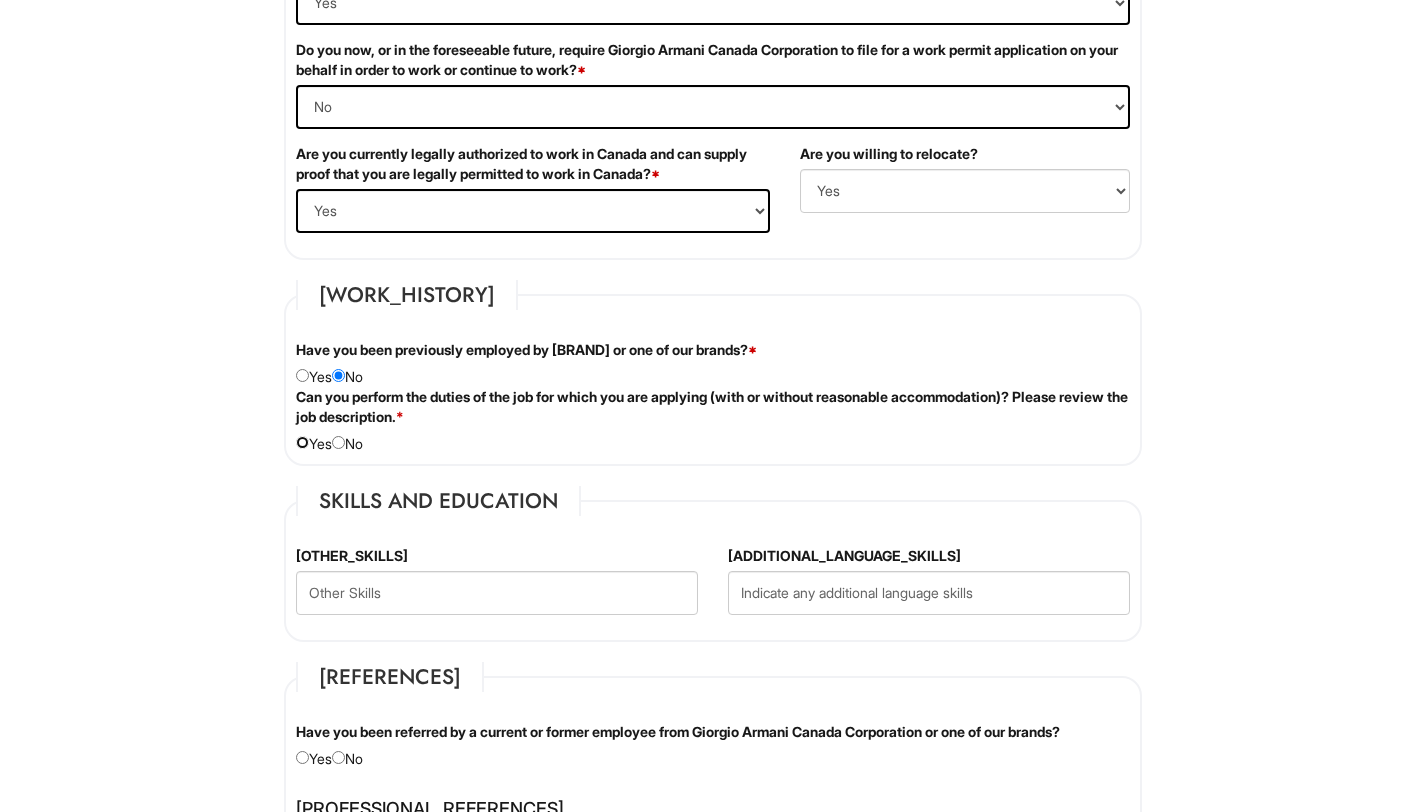 click at bounding box center [302, 442] 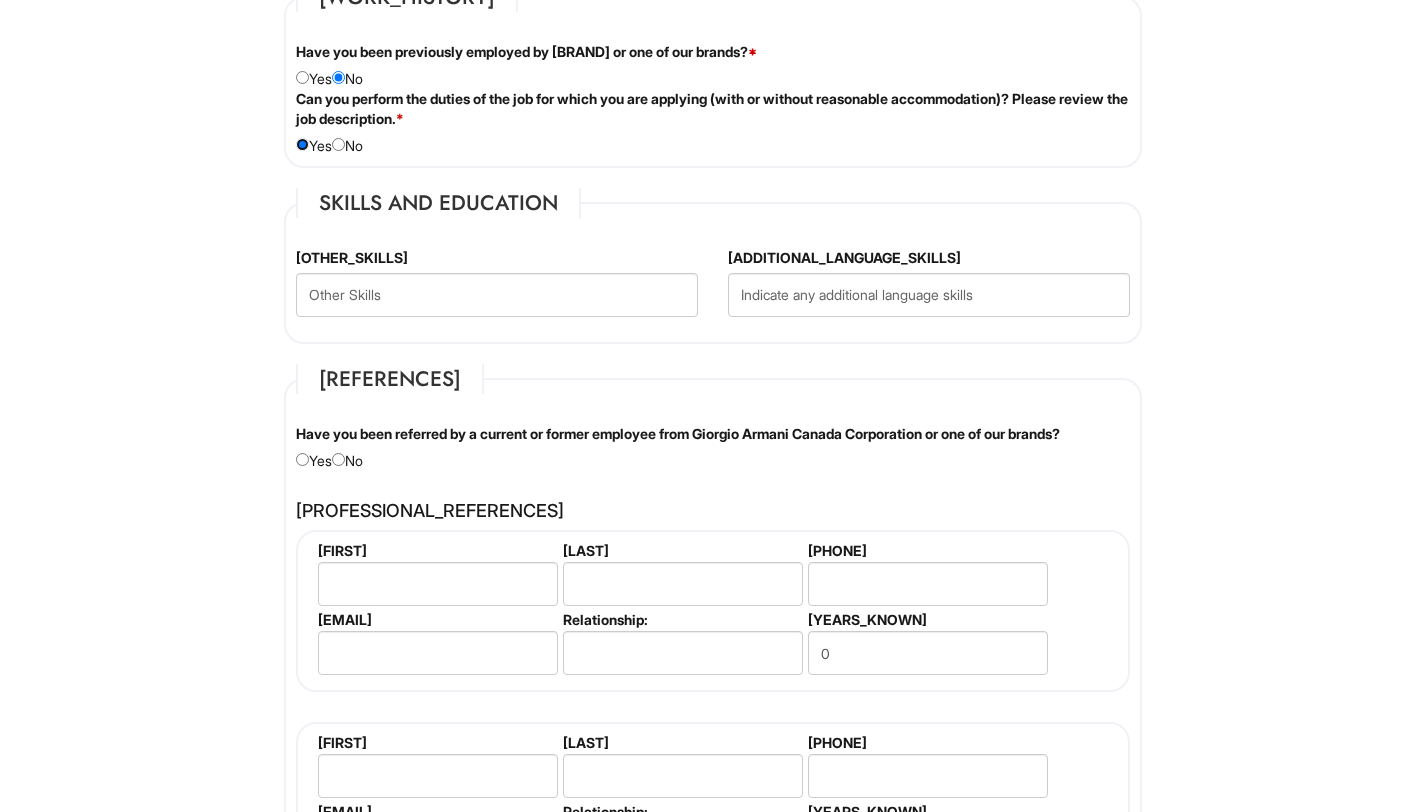 scroll, scrollTop: 1610, scrollLeft: 0, axis: vertical 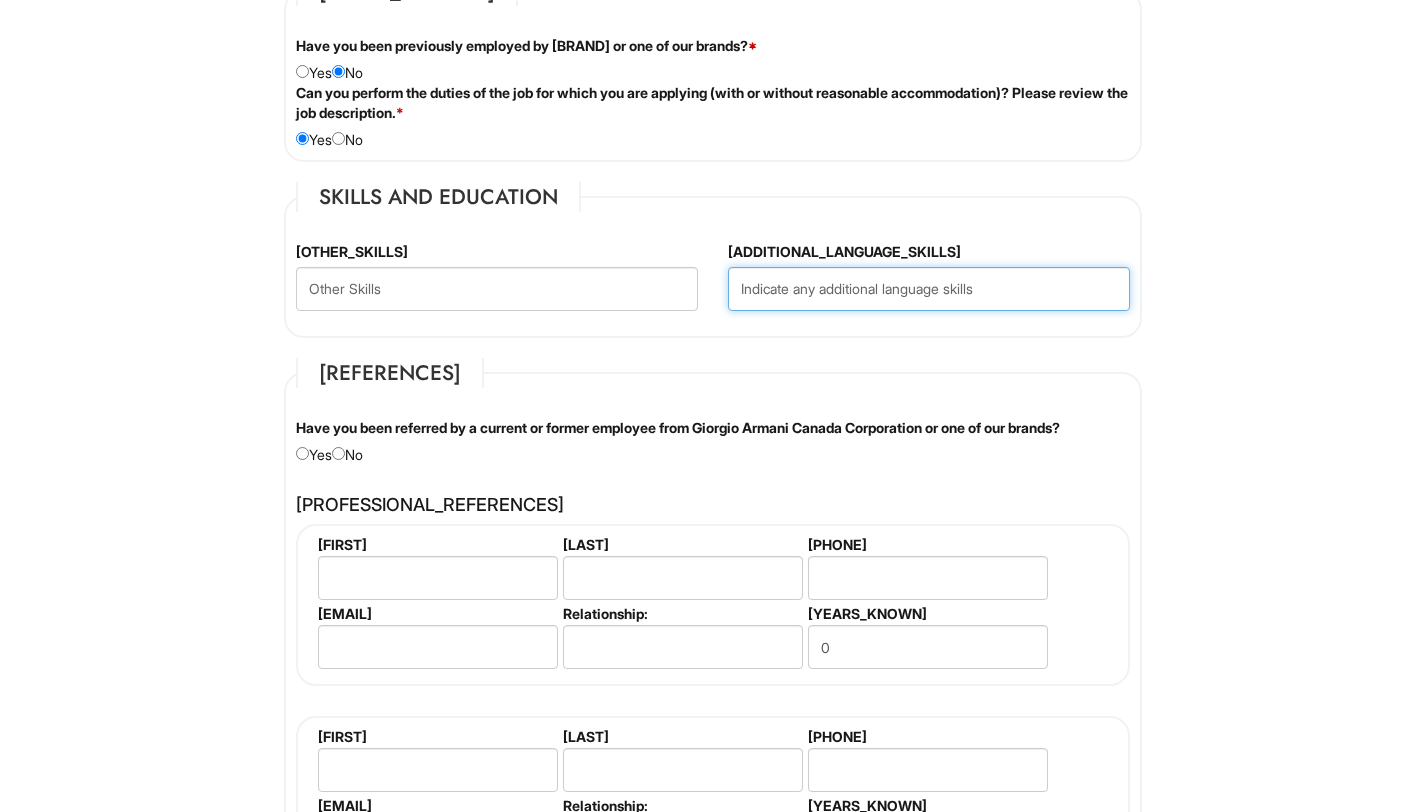 click at bounding box center (929, 289) 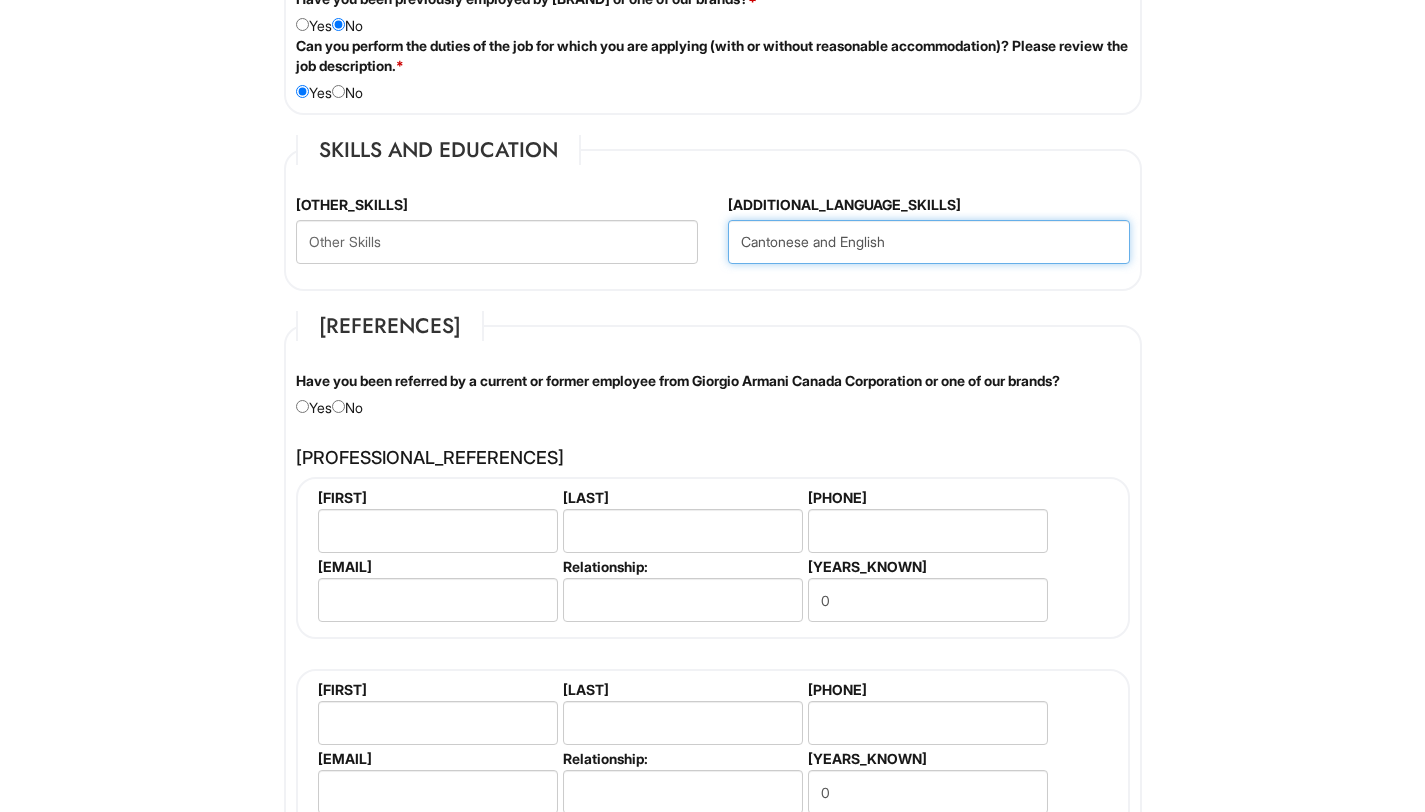 scroll, scrollTop: 1742, scrollLeft: 0, axis: vertical 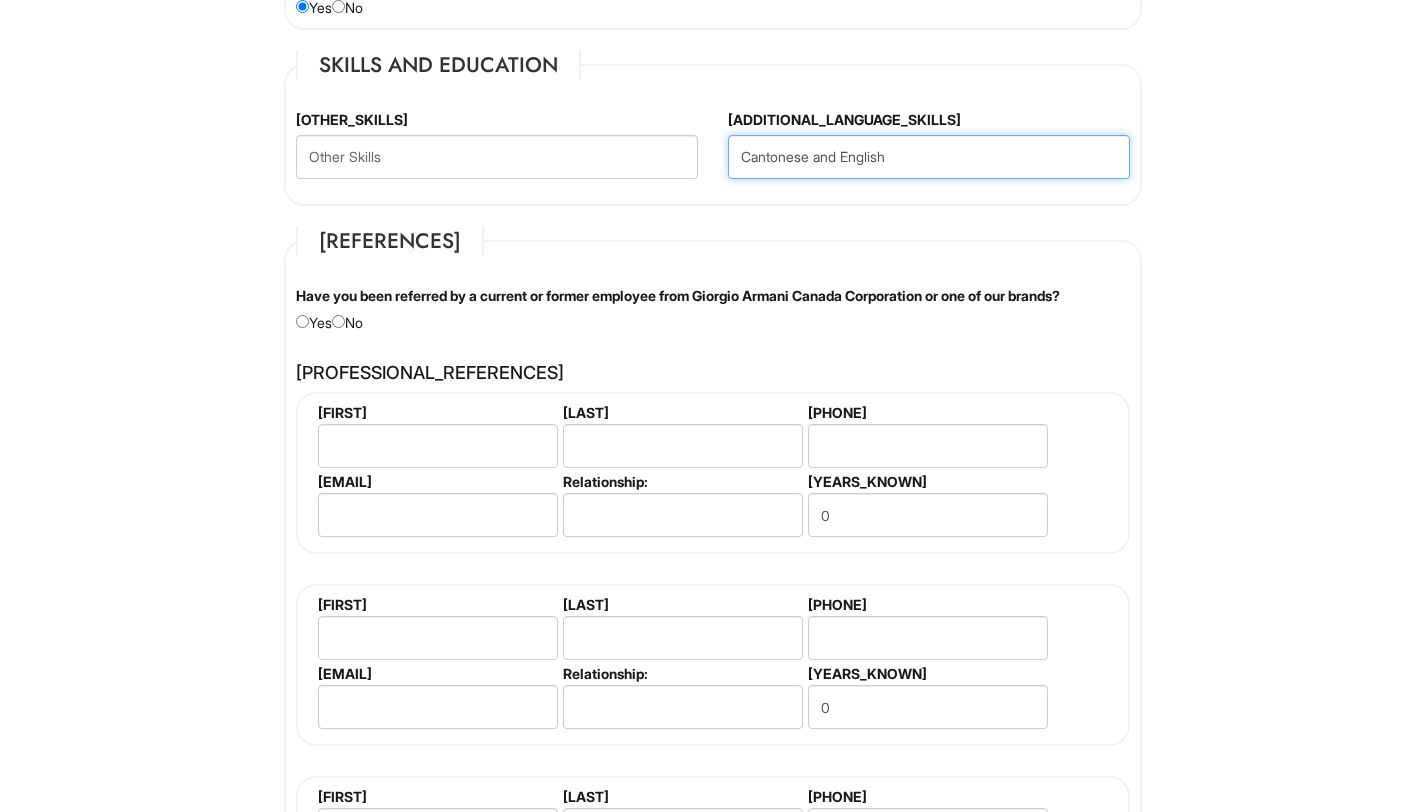 type on "Cantonese and English" 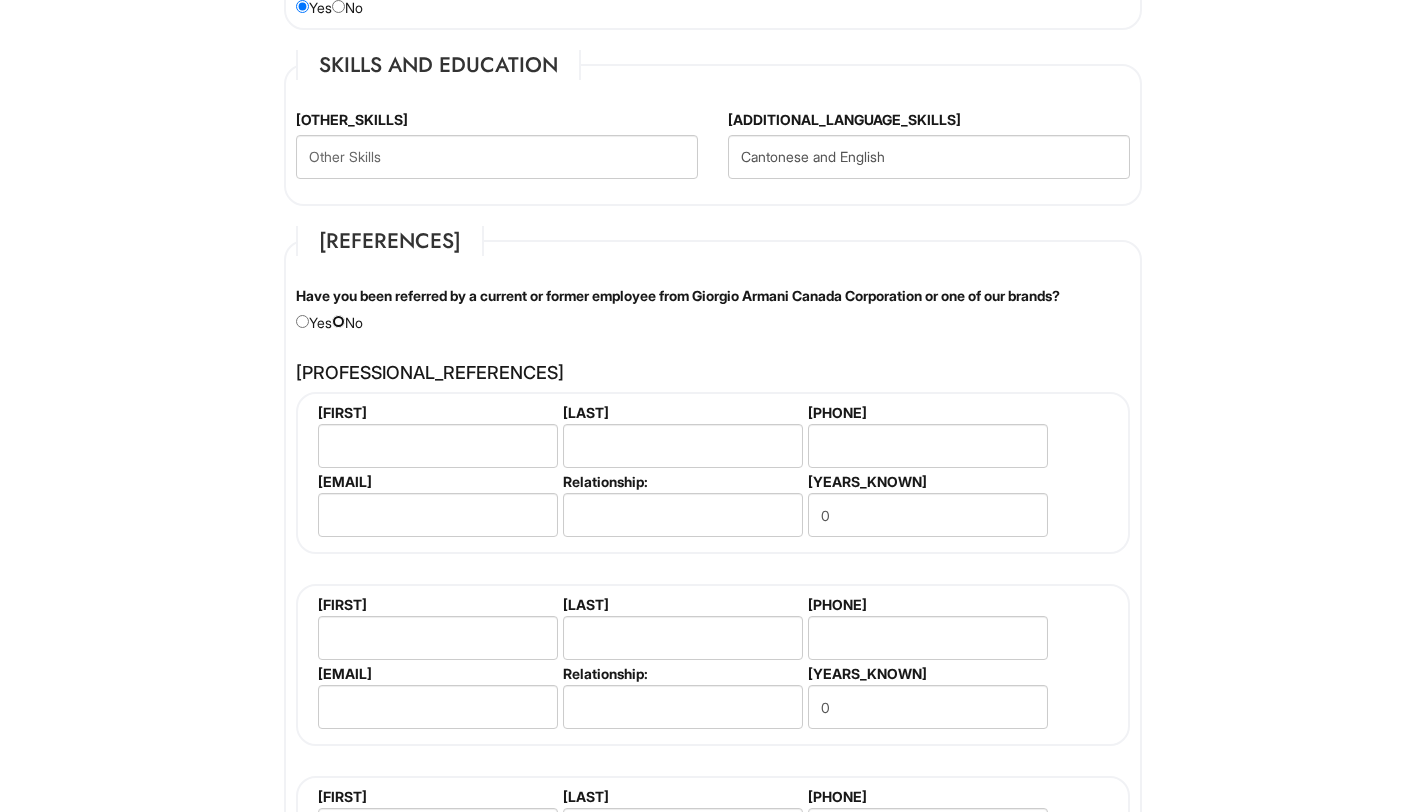 click at bounding box center (338, 321) 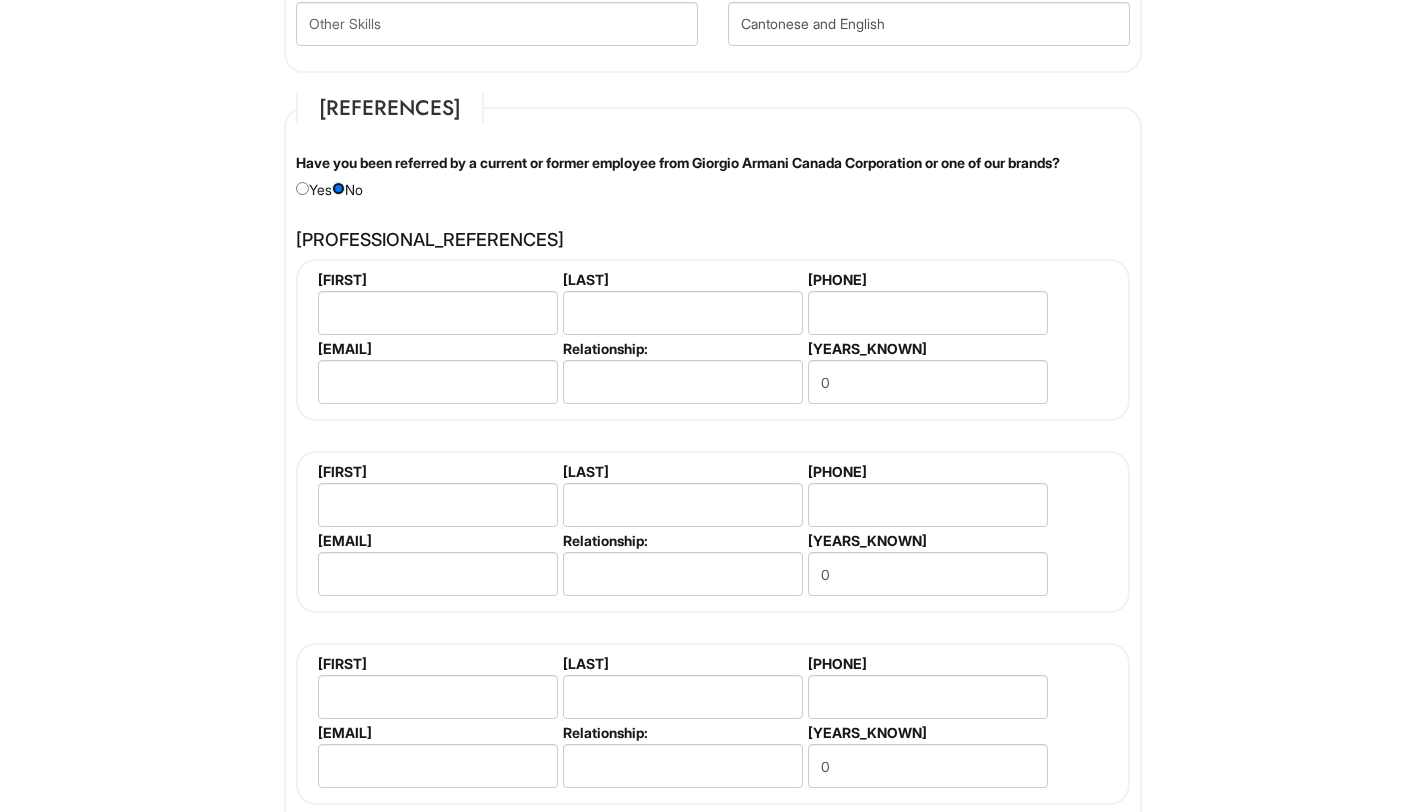 scroll, scrollTop: 1879, scrollLeft: 0, axis: vertical 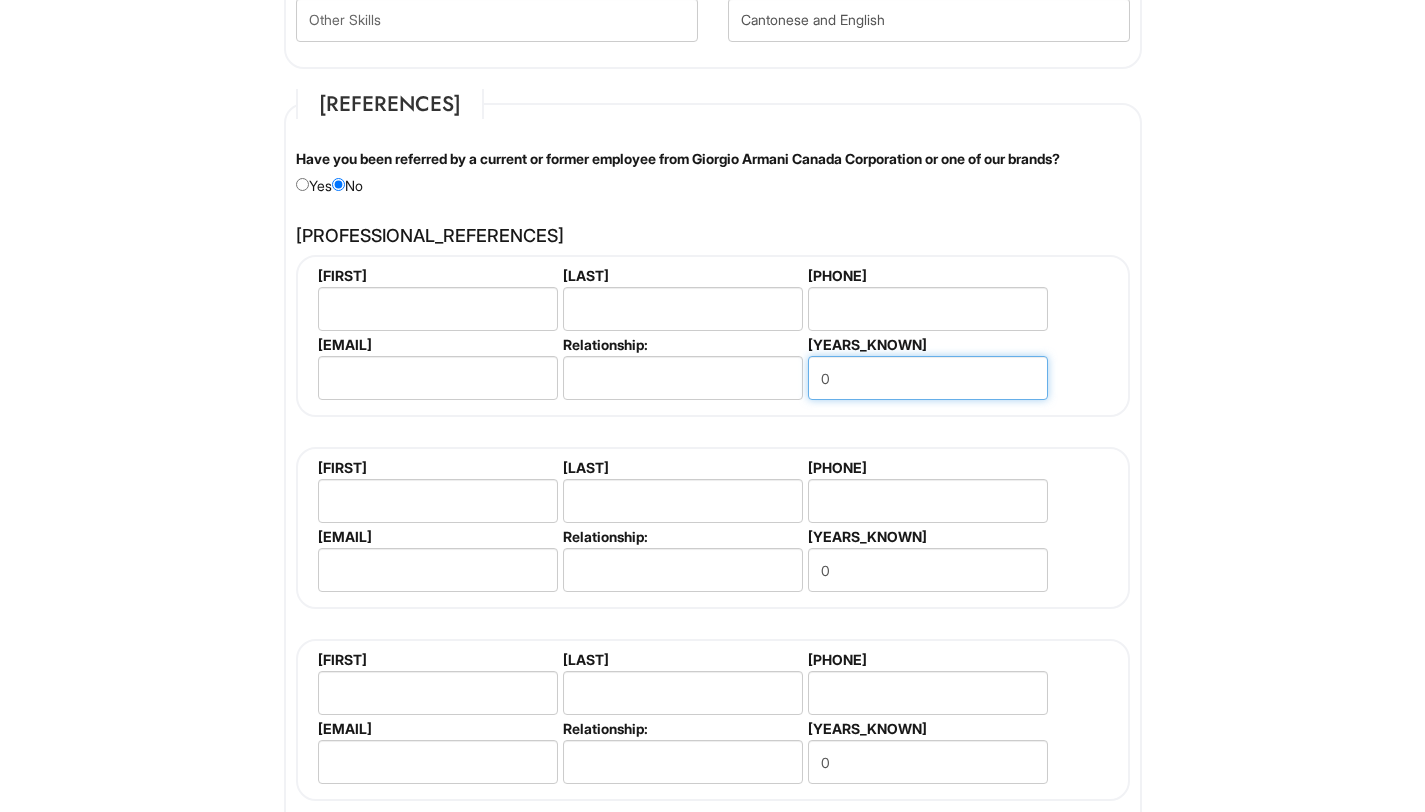 click on "0" at bounding box center (928, 378) 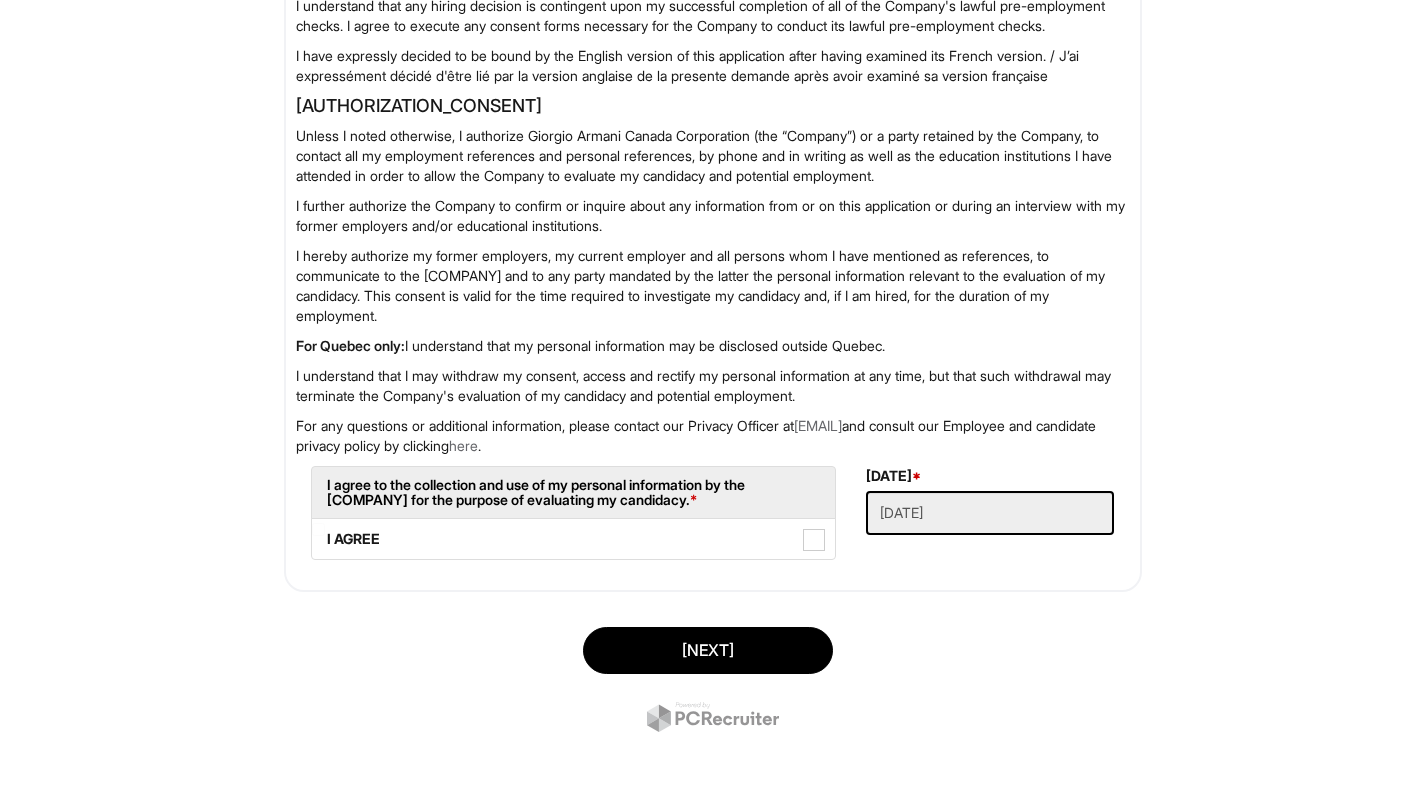 scroll, scrollTop: 3146, scrollLeft: 0, axis: vertical 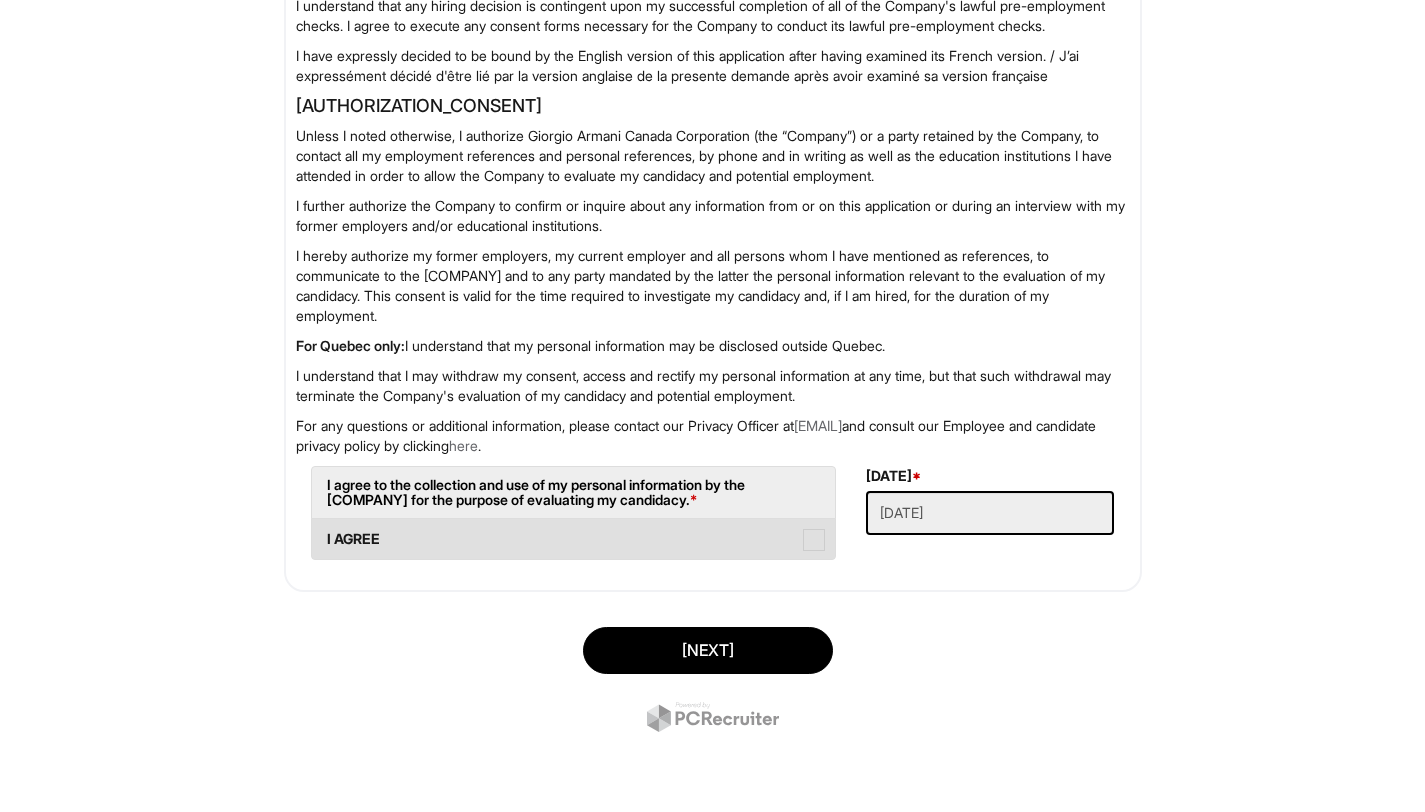 type 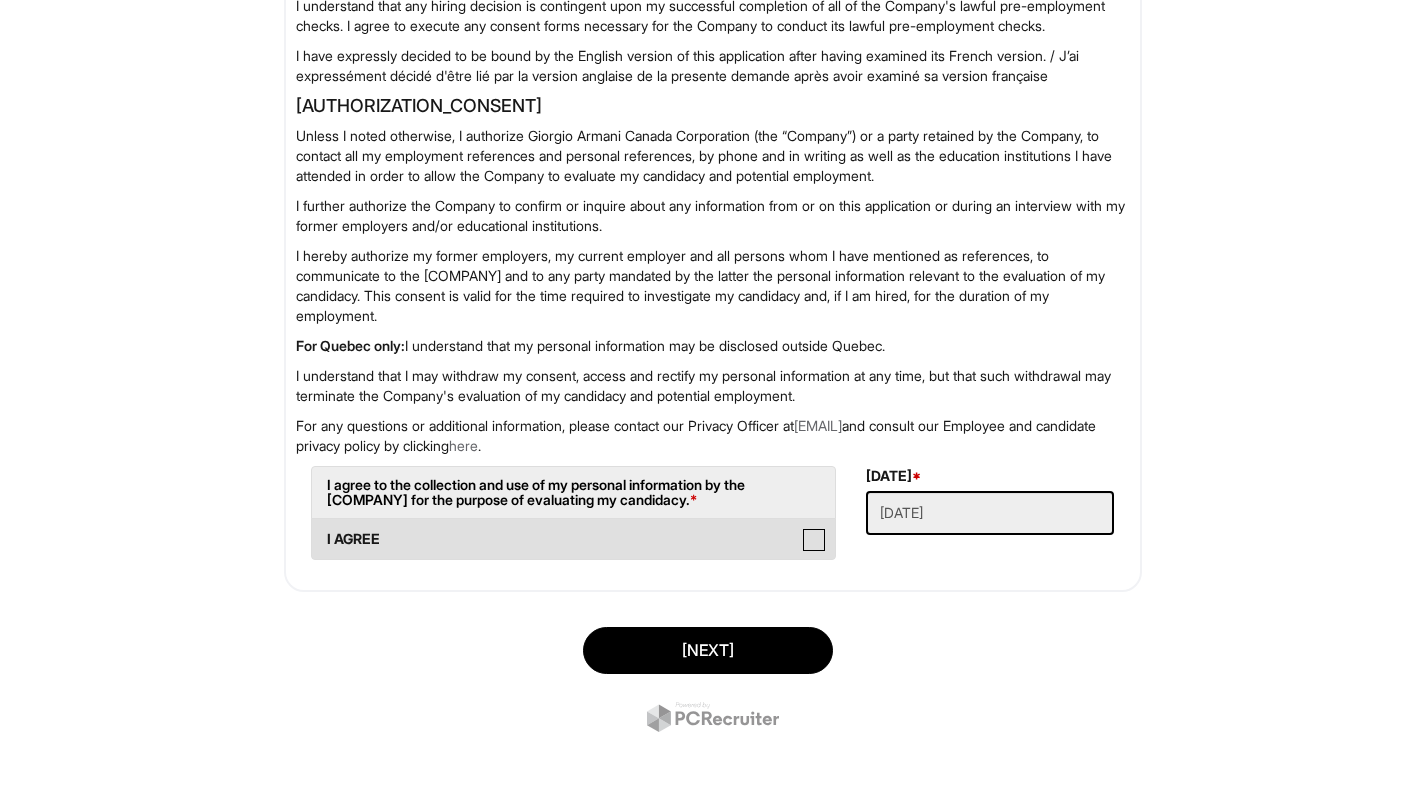 click on "I AGREE" at bounding box center [318, 529] 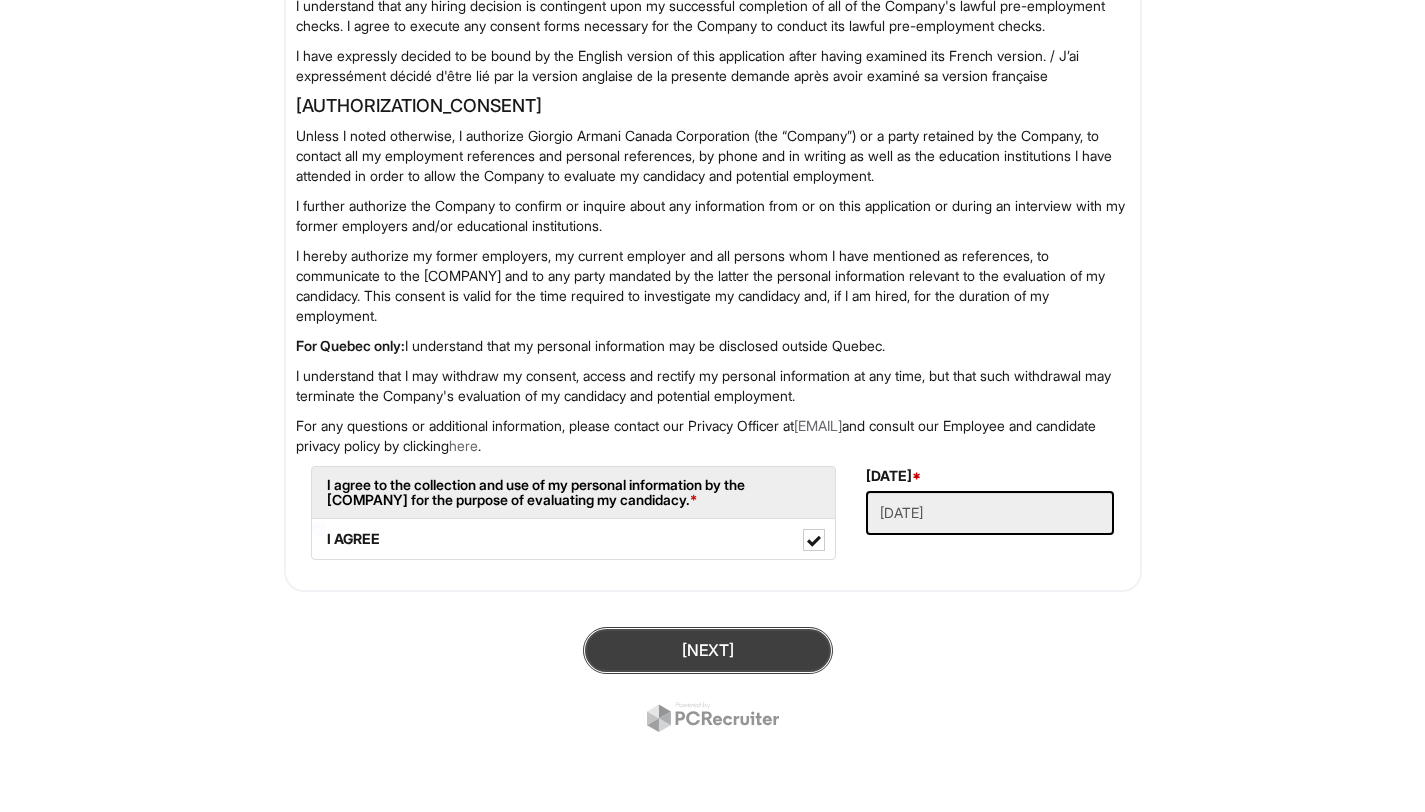 click on "[NEXT]" at bounding box center (708, 650) 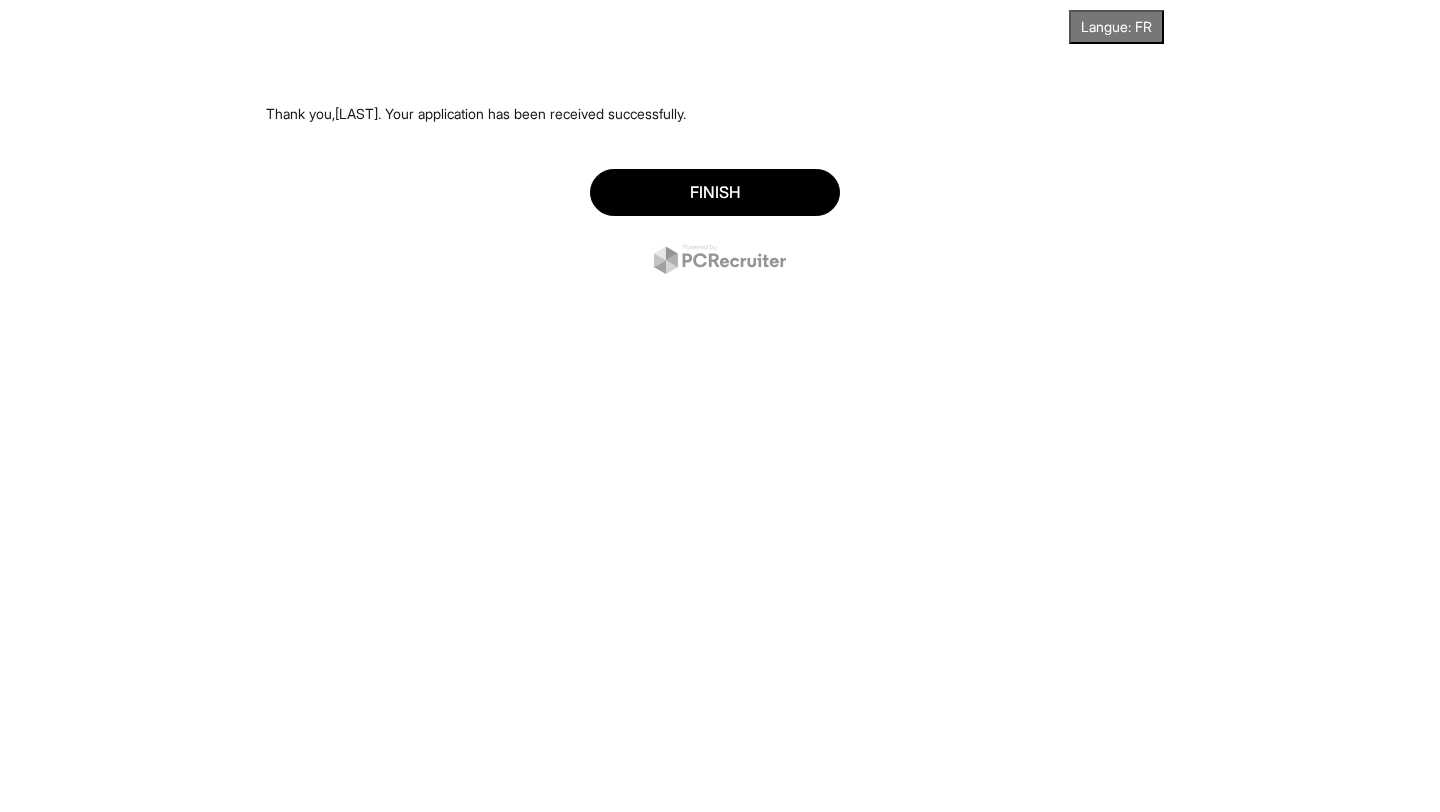 scroll, scrollTop: 0, scrollLeft: 0, axis: both 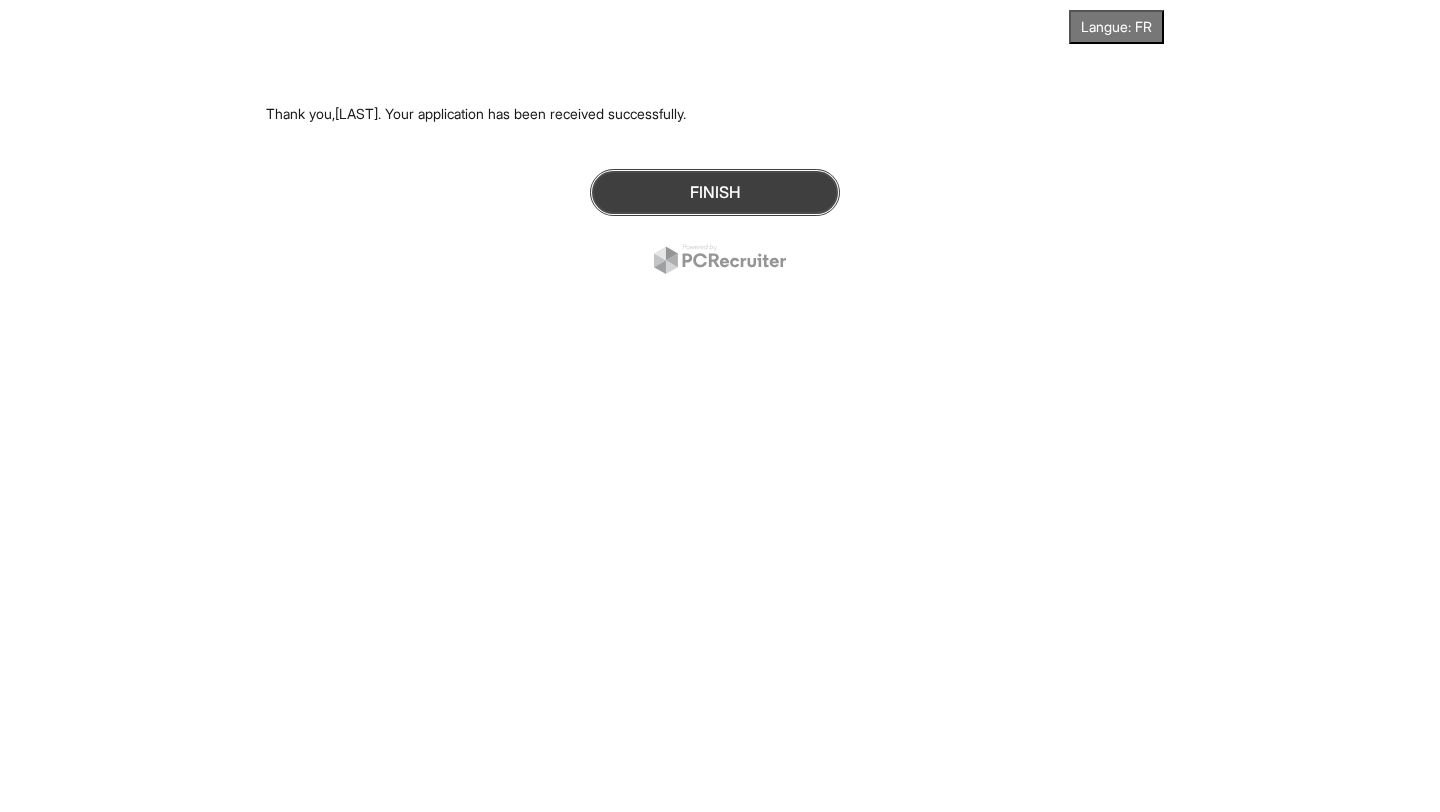 click on "Finish" at bounding box center (715, 192) 